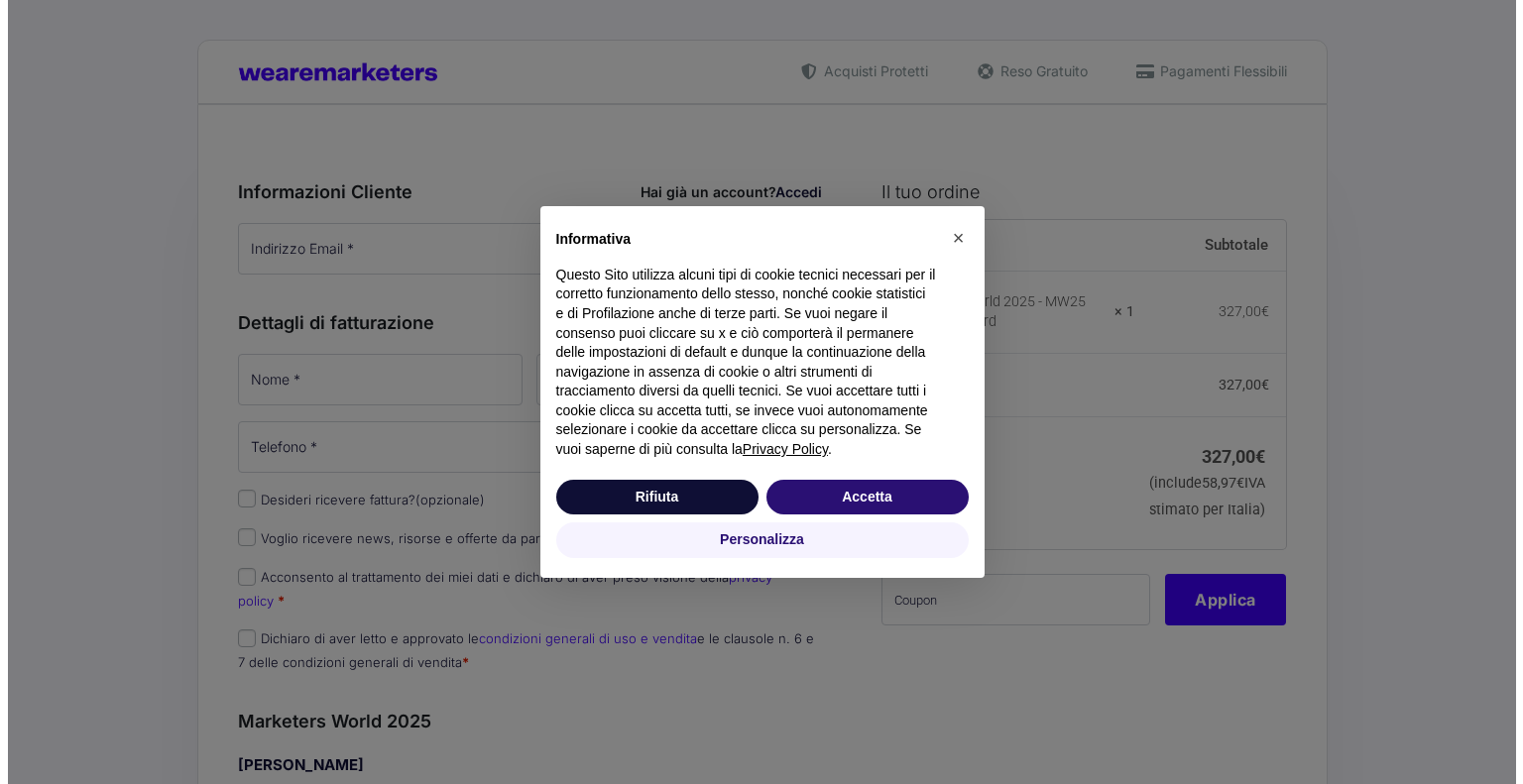 scroll, scrollTop: 0, scrollLeft: 0, axis: both 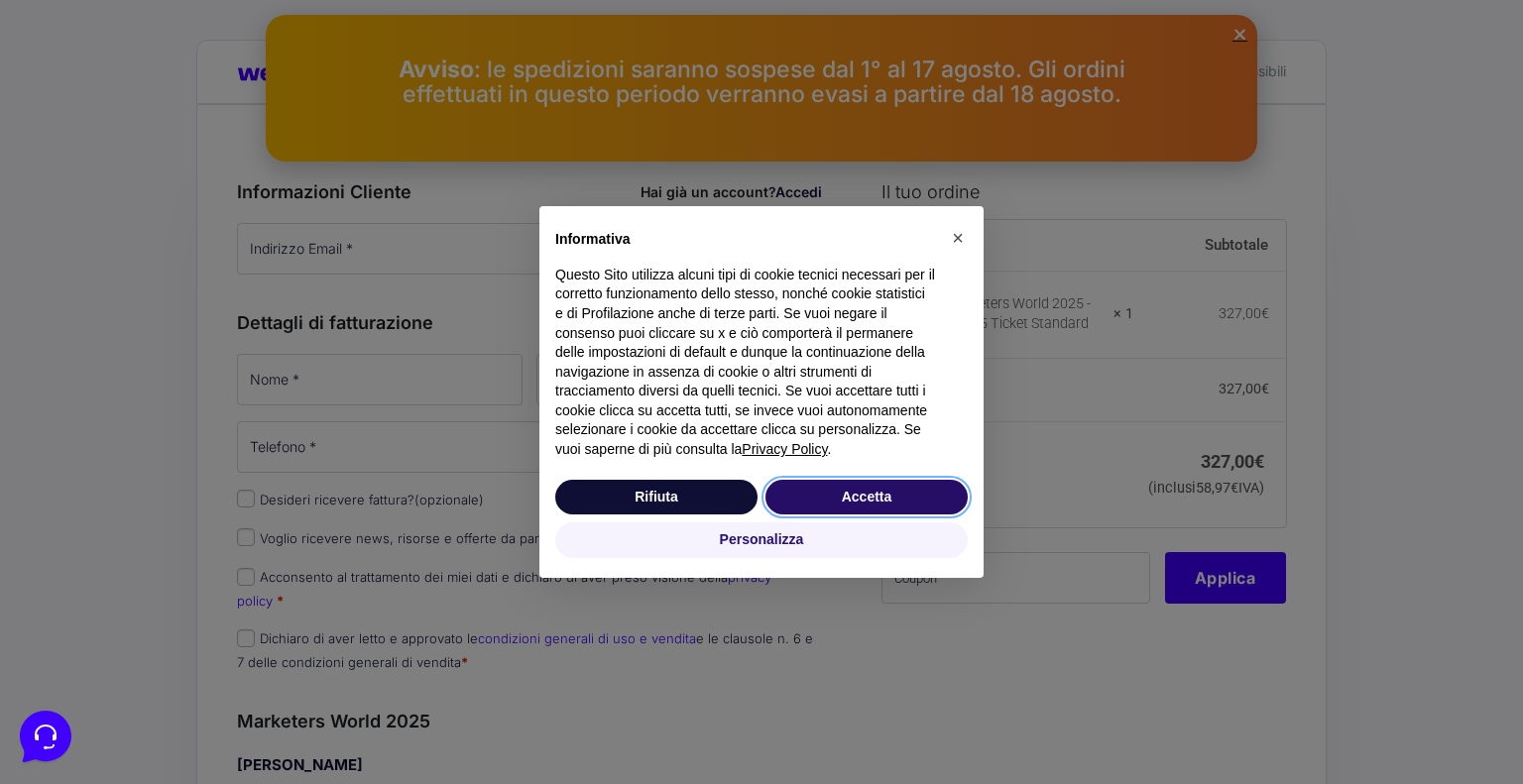 click on "Accetta" at bounding box center [867, 498] 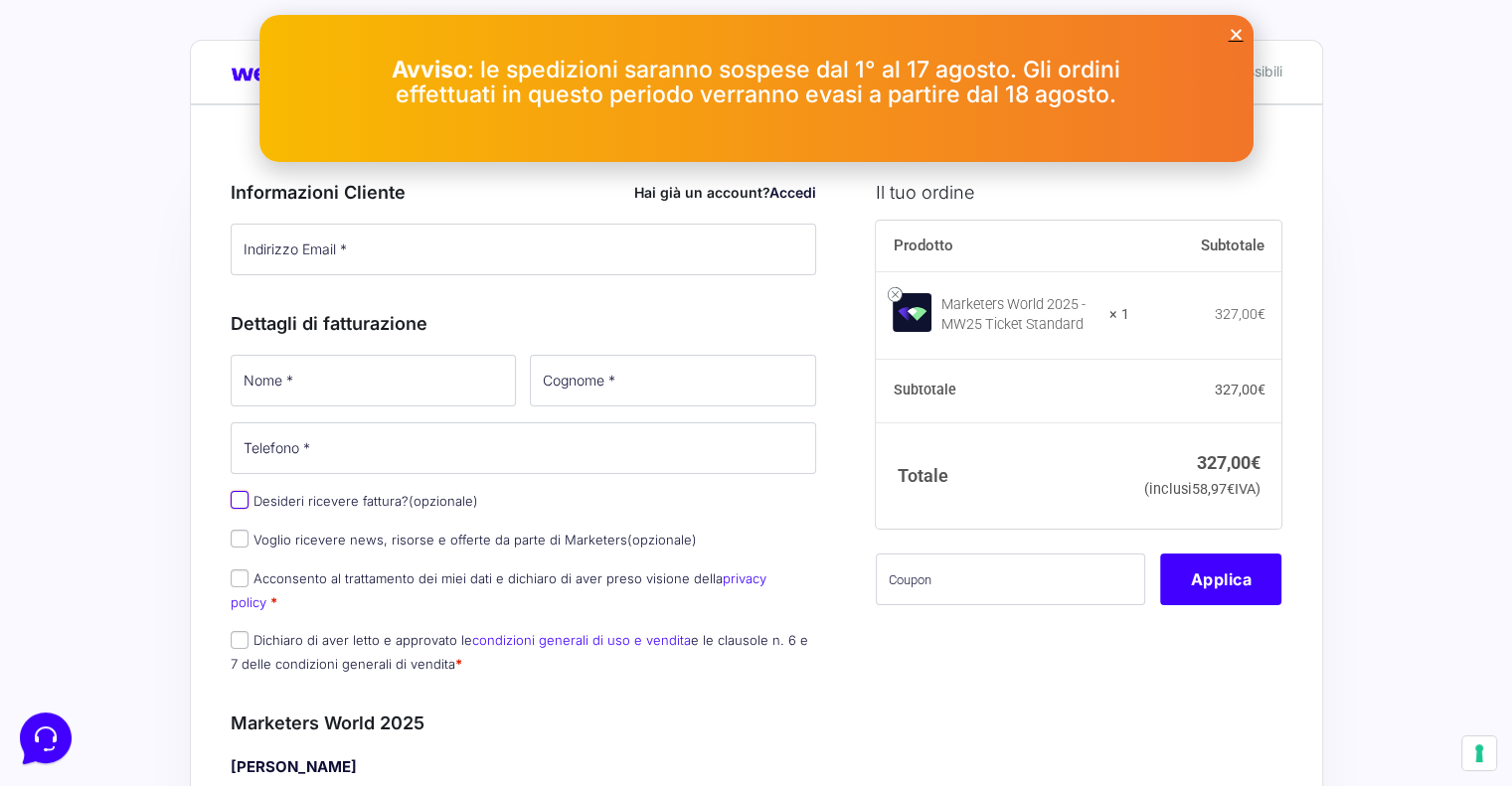 click on "Desideri ricevere fattura?  (opzionale)" at bounding box center [240, 500] 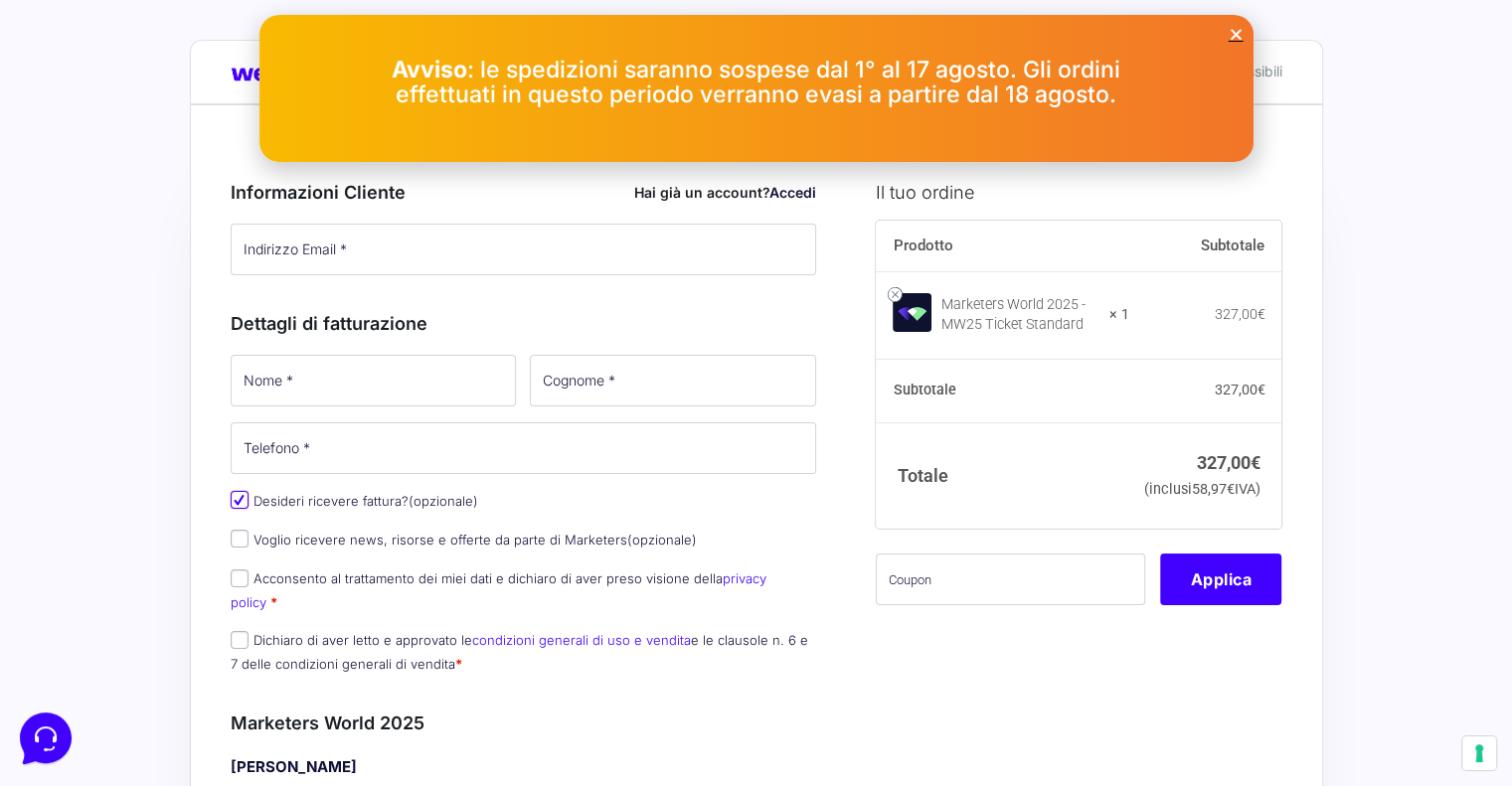 select on "IT" 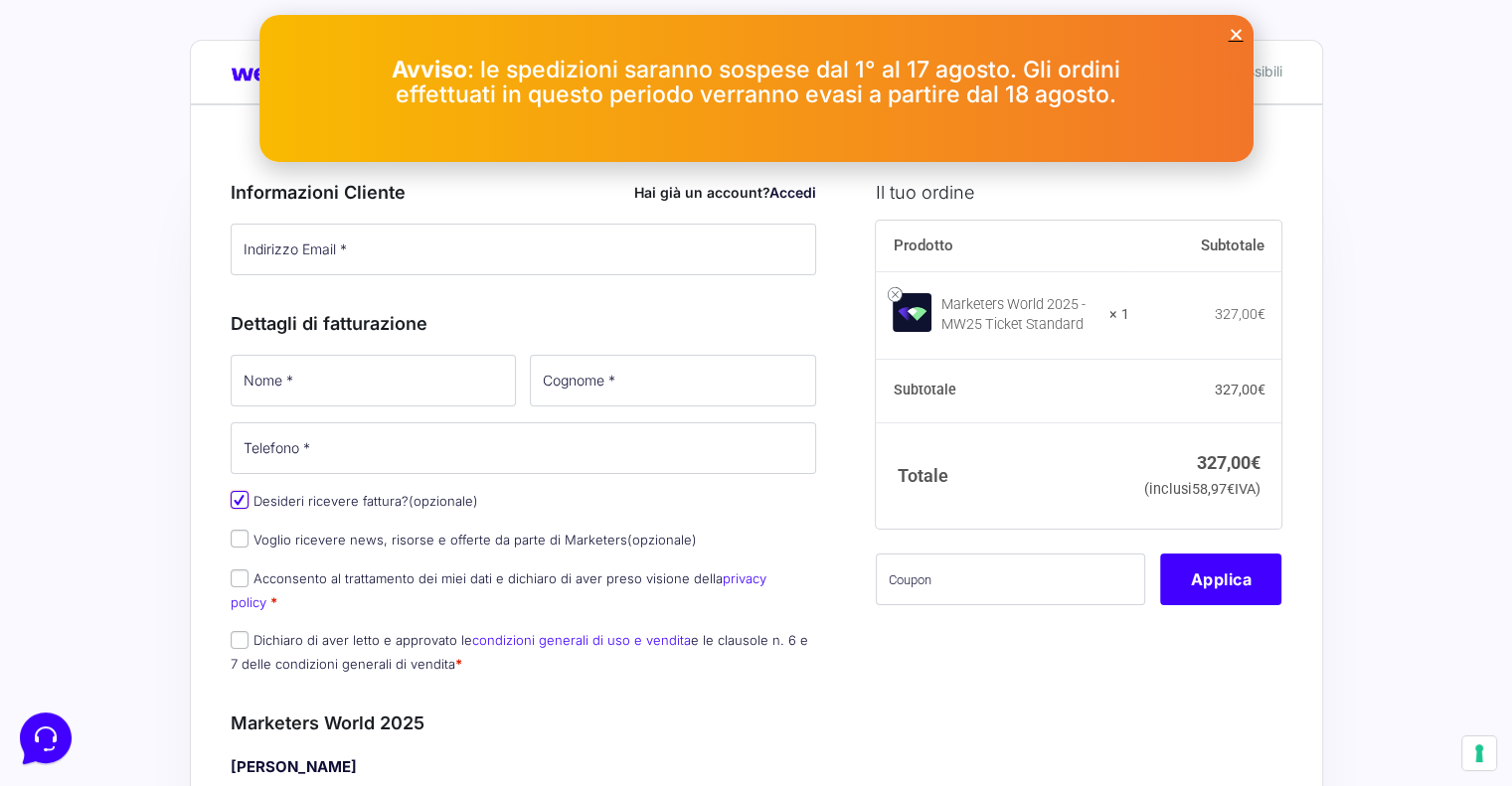 type on "[POSTAL_CODE]" 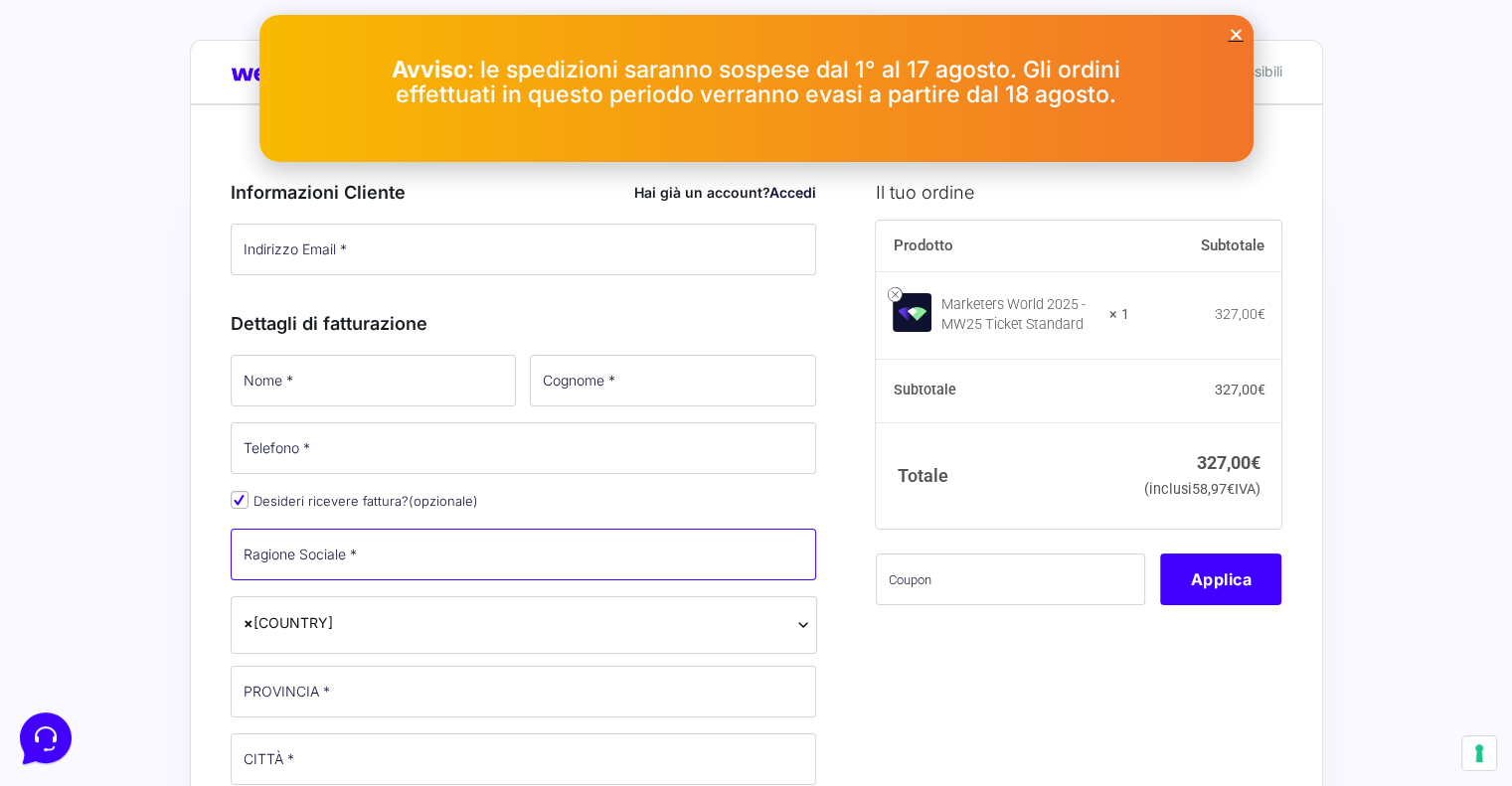 click on "Ragione Sociale *" at bounding box center [524, 554] 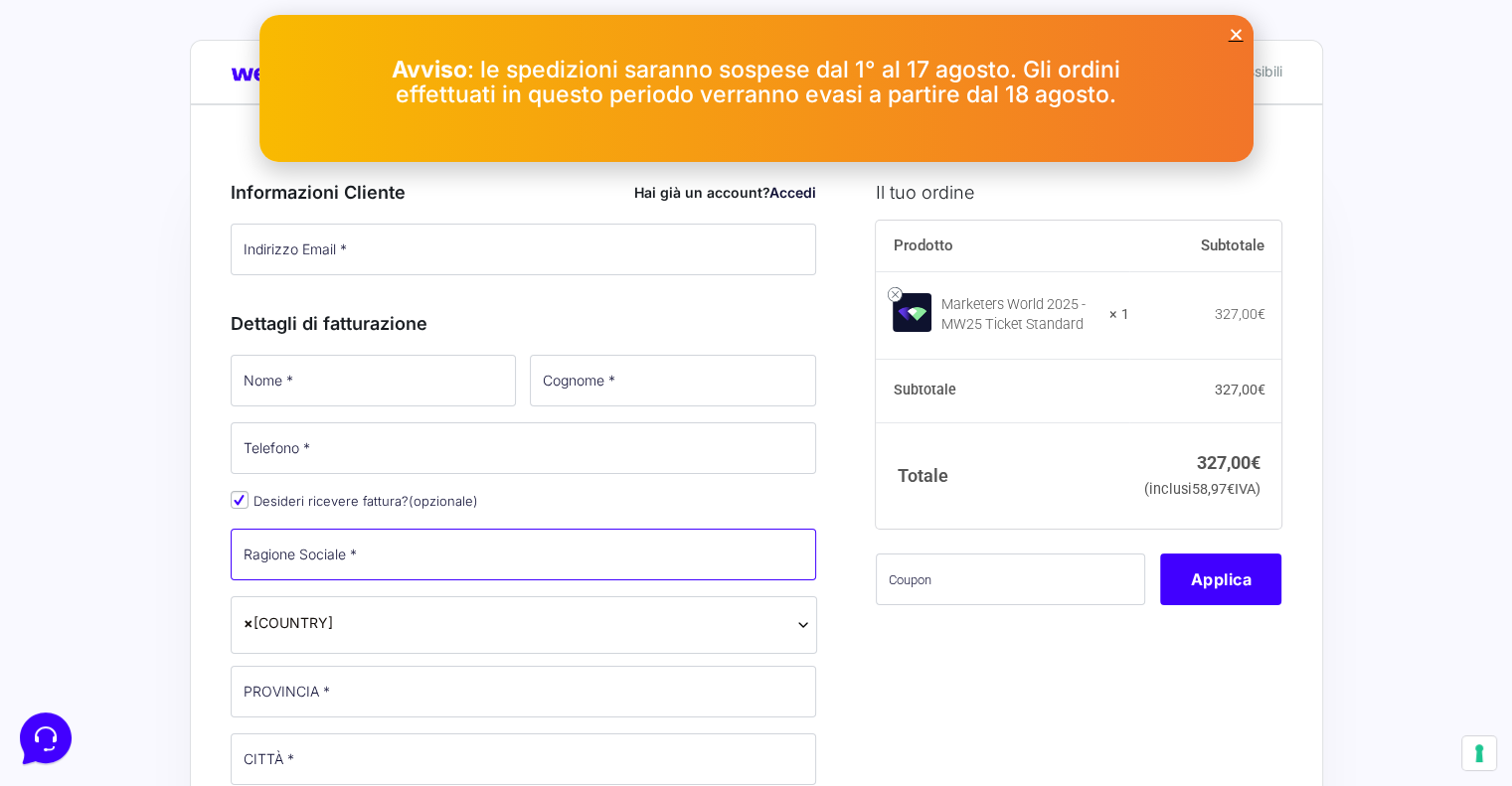 type on "[BUSINESS_NAME]" 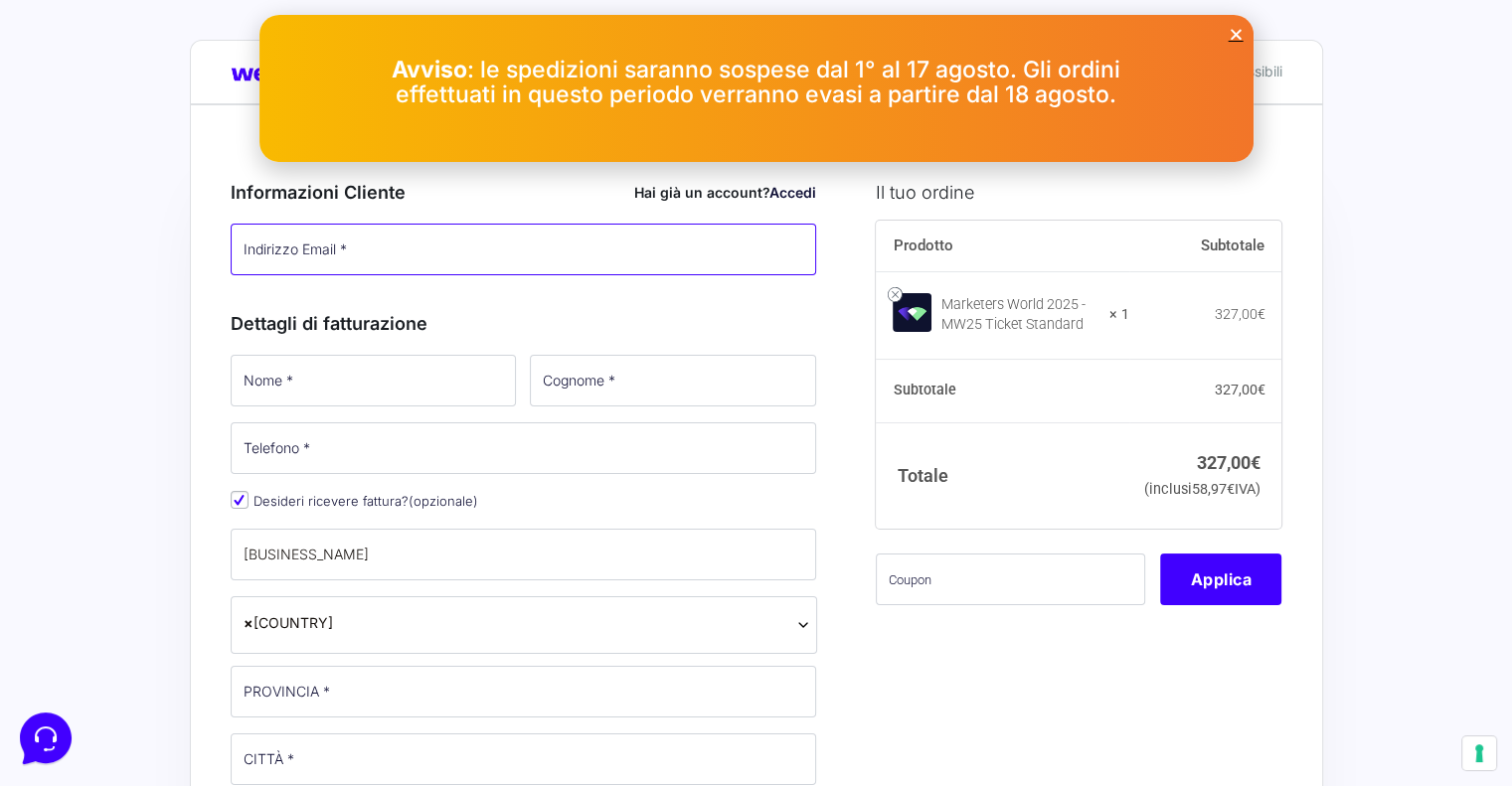 type on "[EMAIL]" 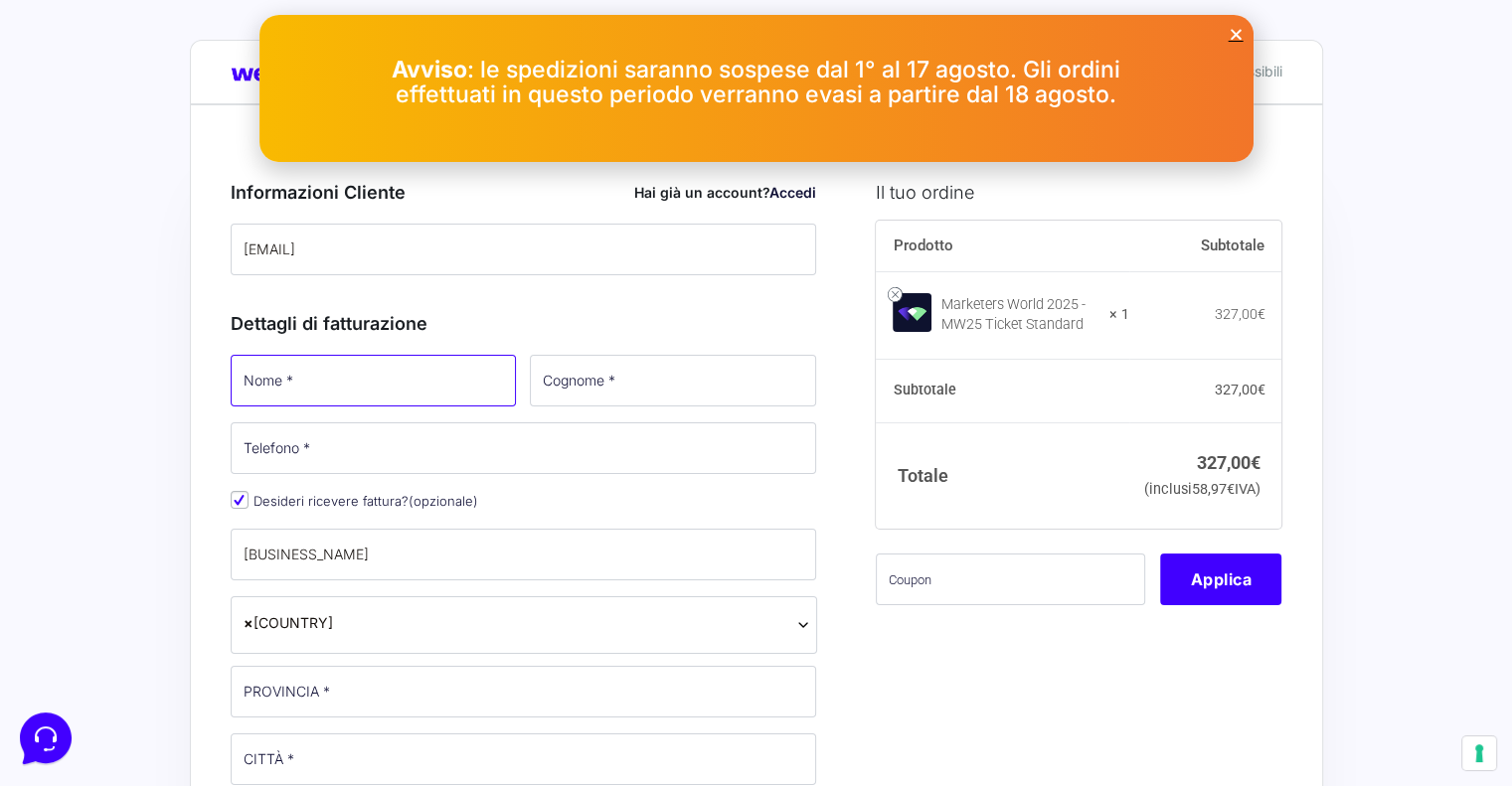 type on "[FIRST]" 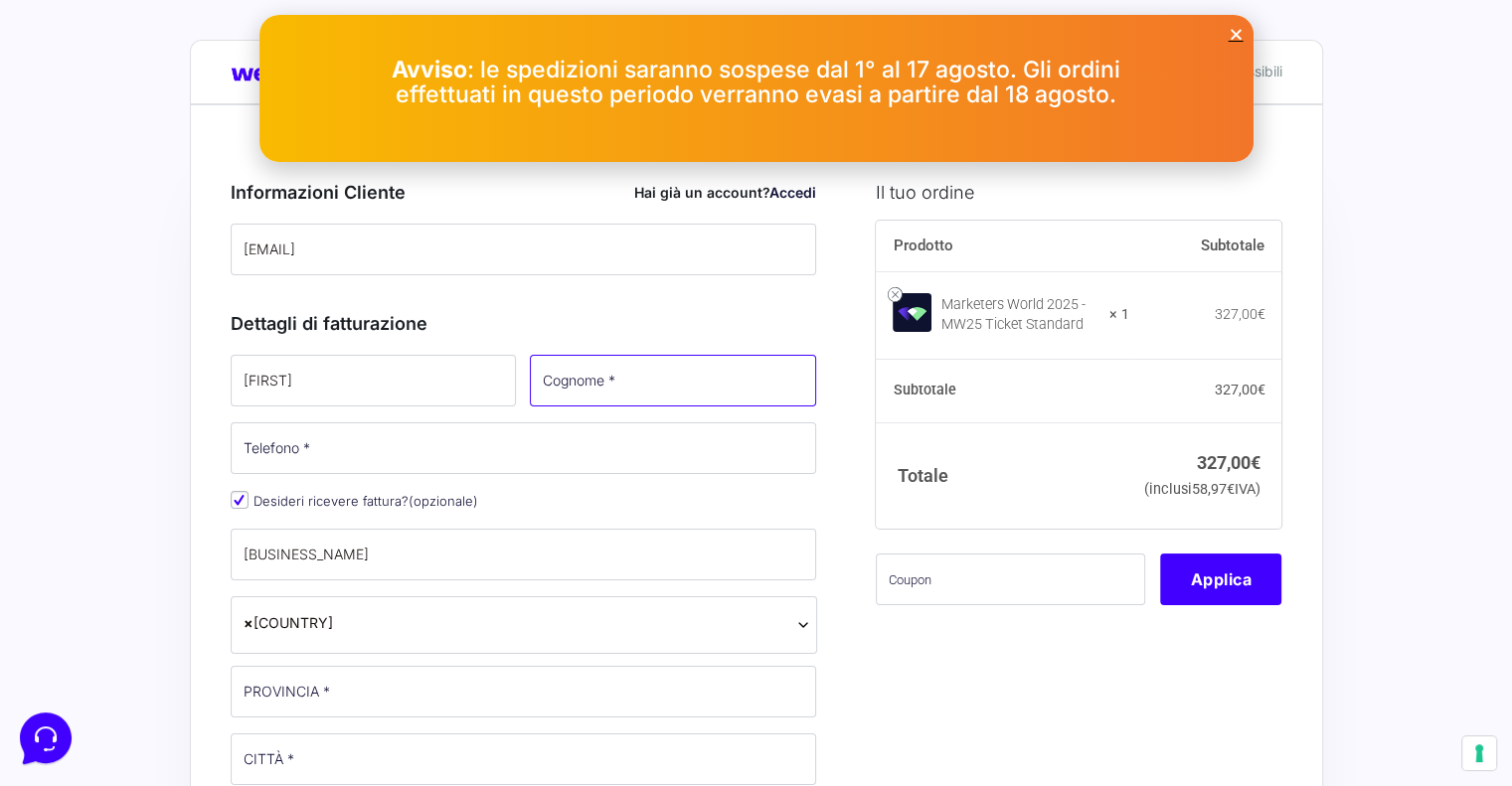 type on "[BUSINESS_NAME]" 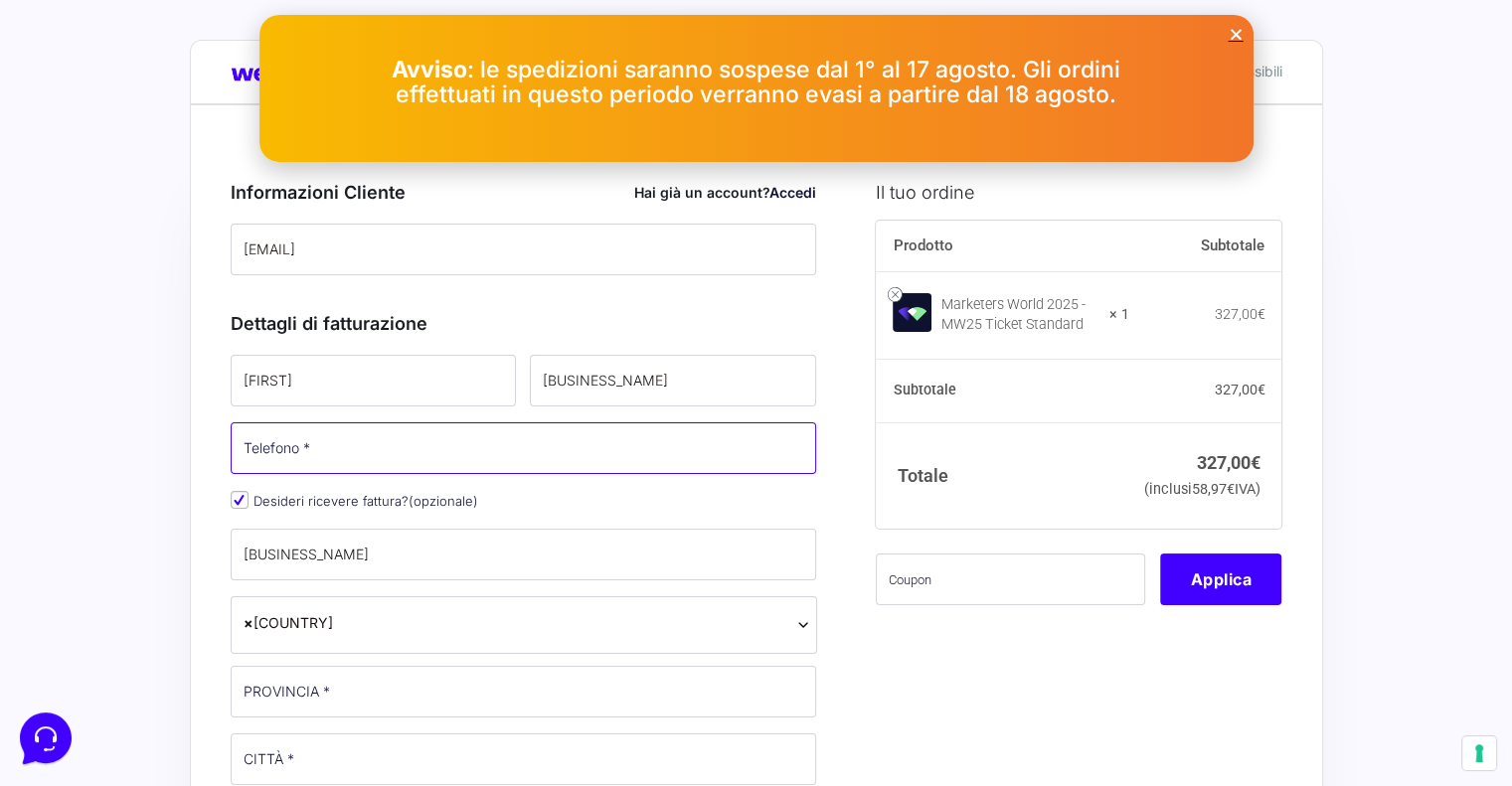 type on "[PHONE]" 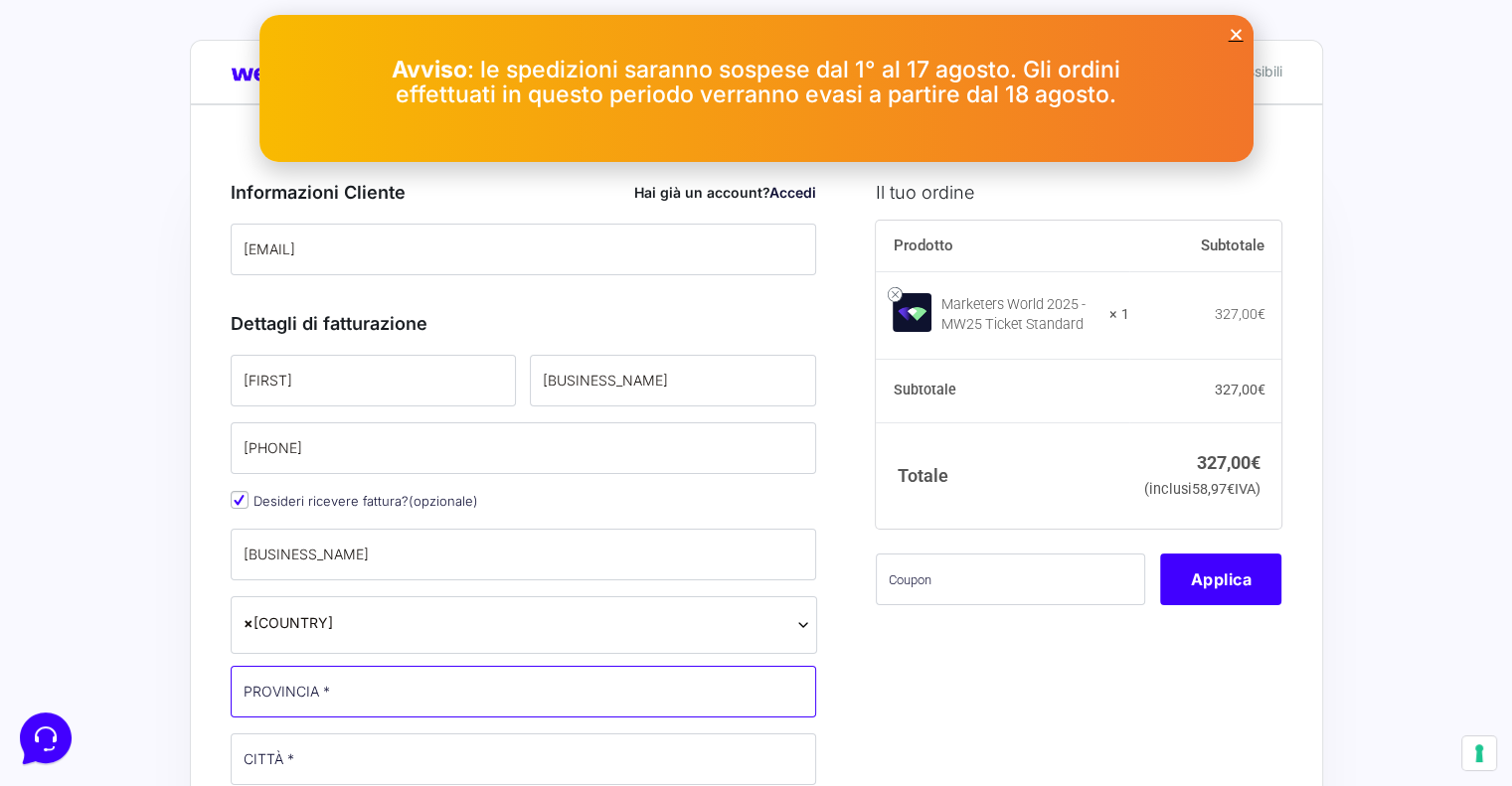 type on "MI" 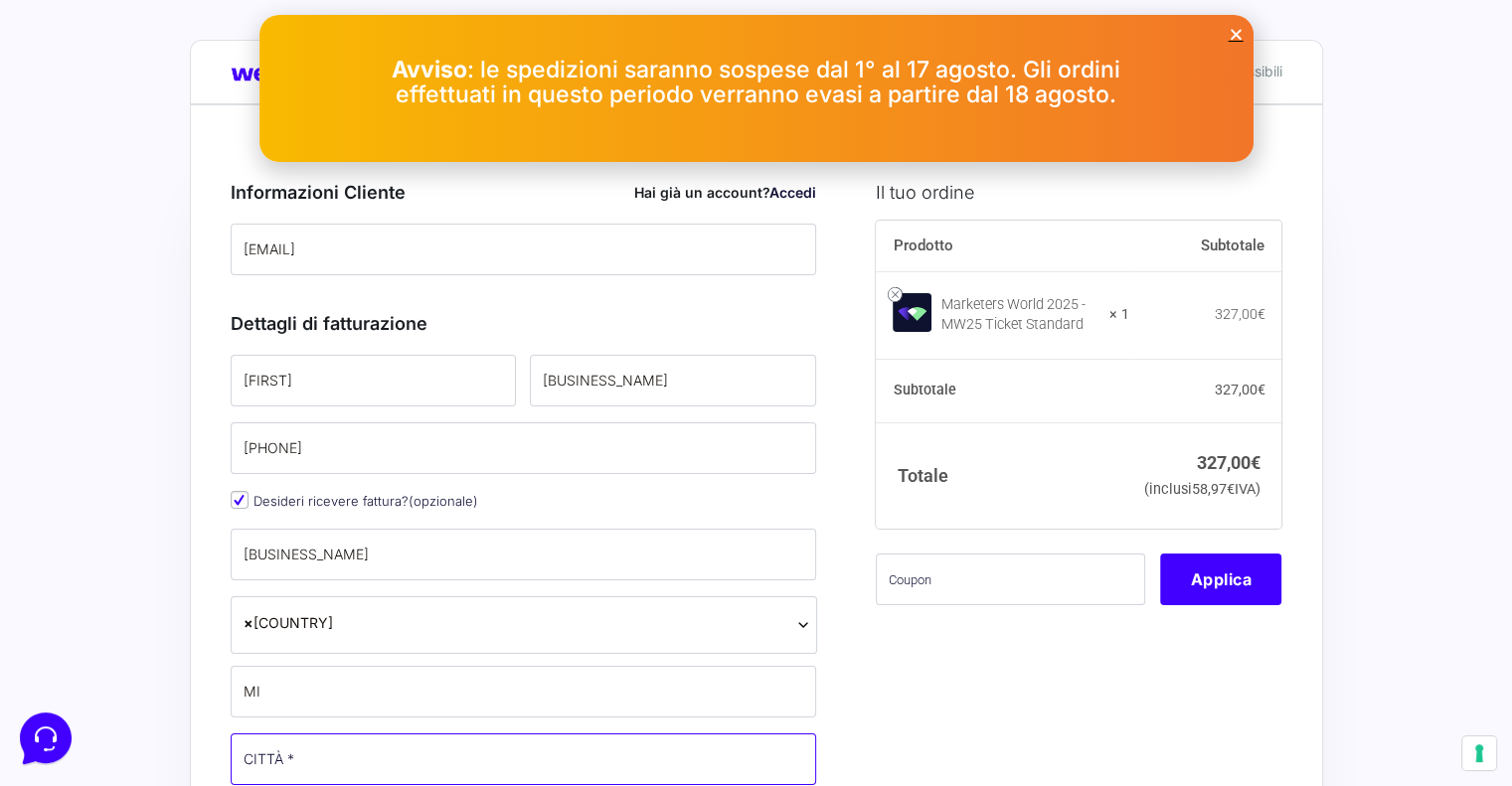 type on "Milano" 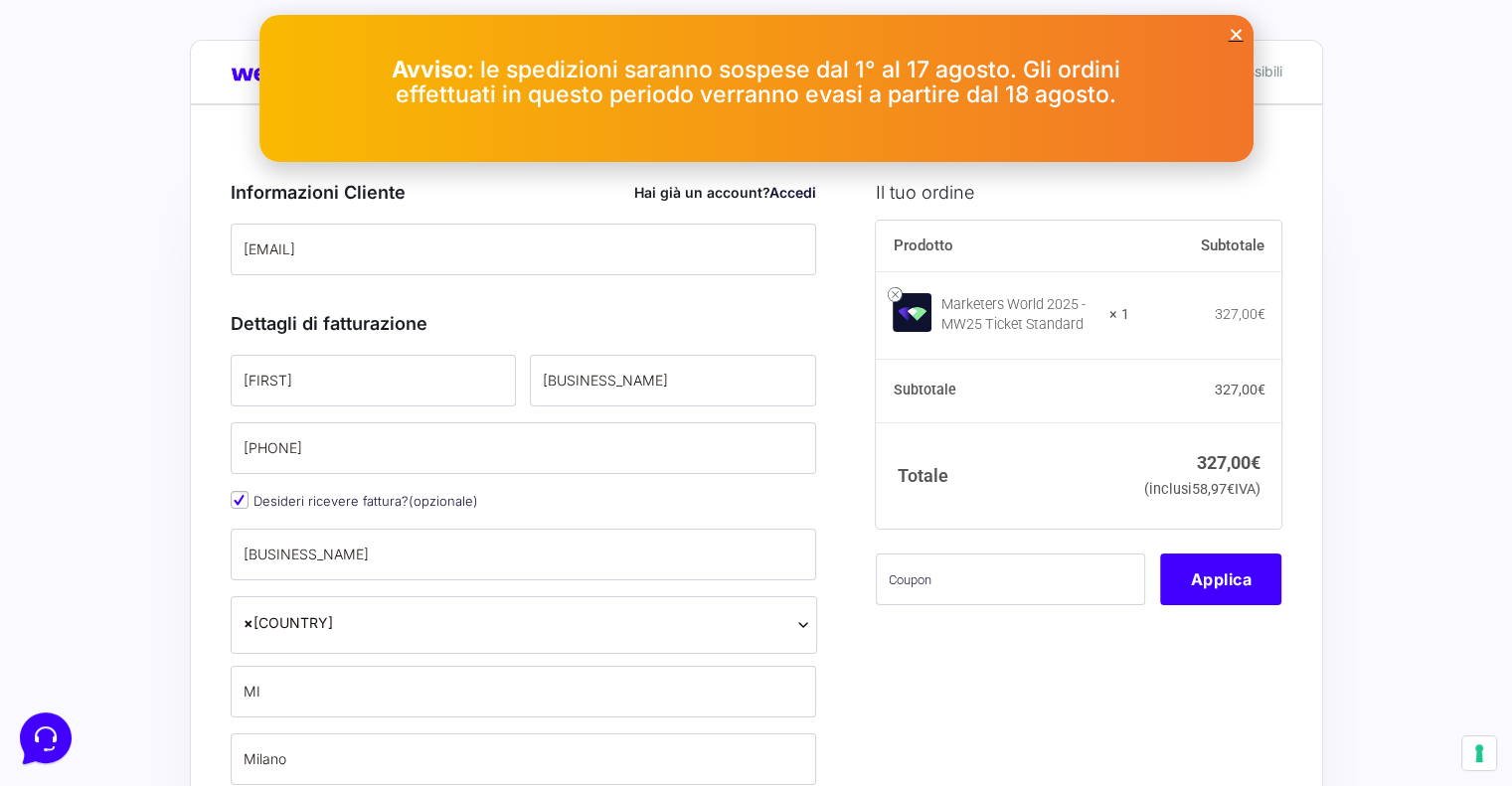 type on "[STREET_ADDRESS]" 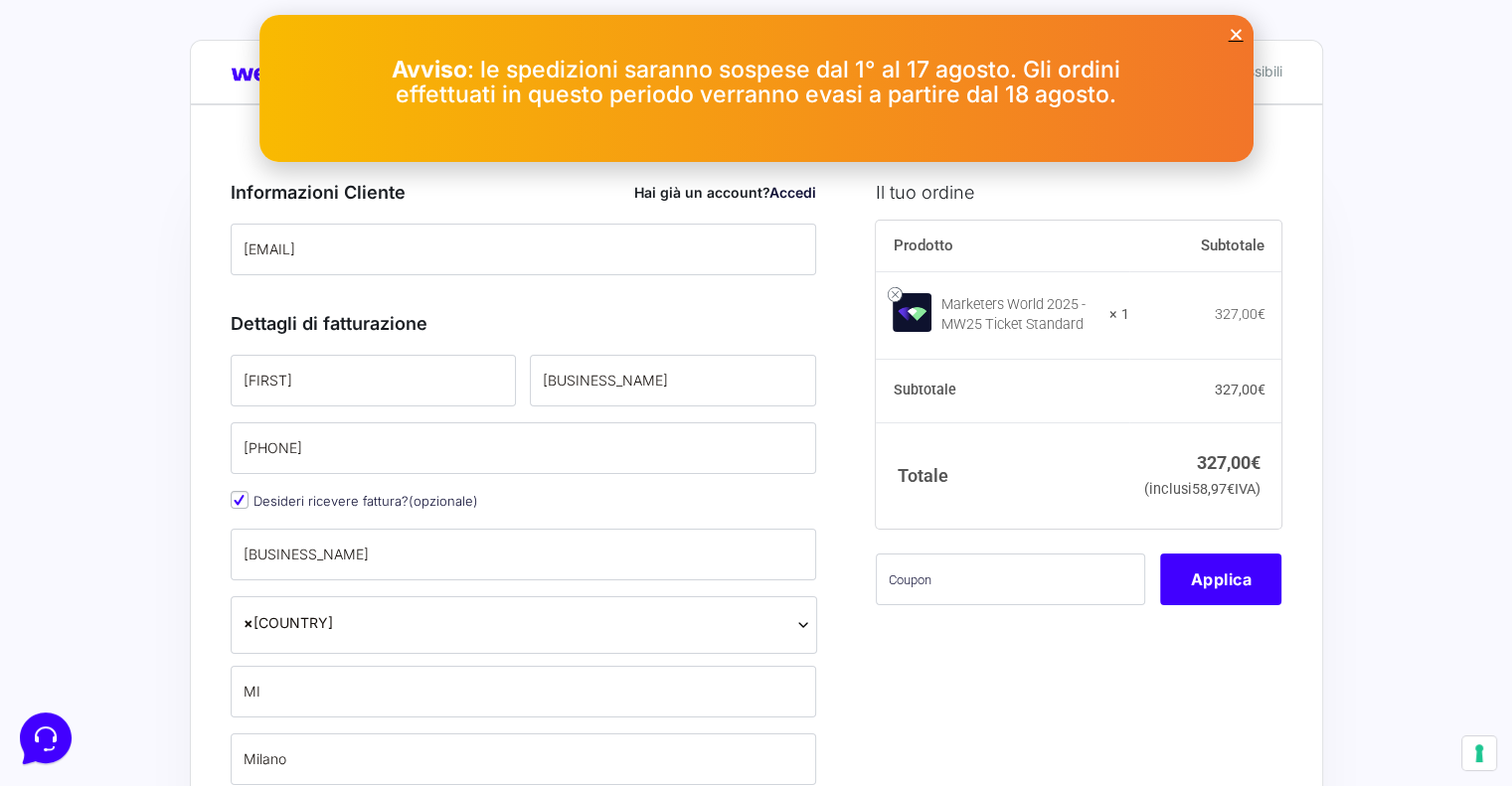 type on "20137" 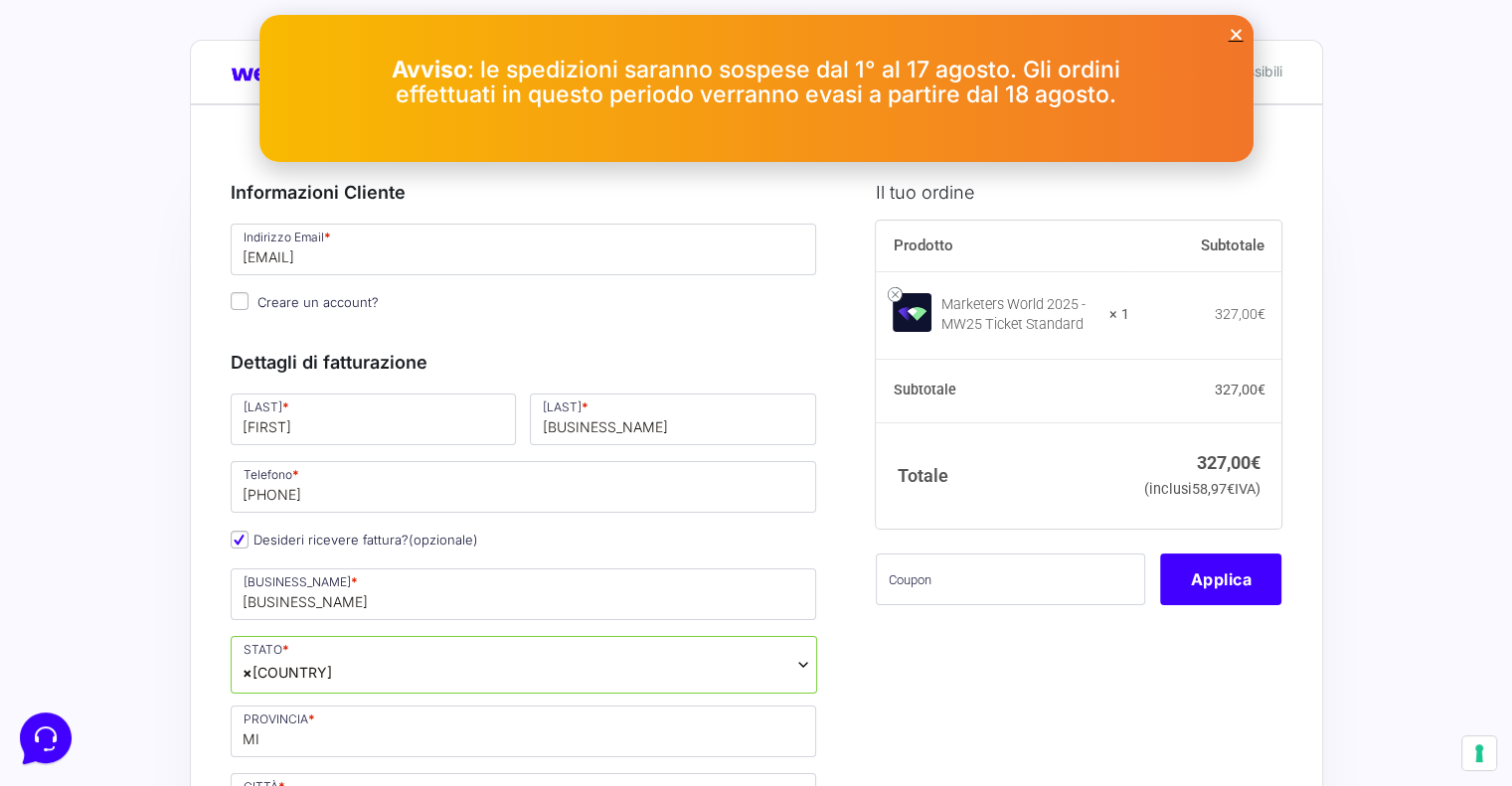 click on "Creare un account?" at bounding box center [240, 301] 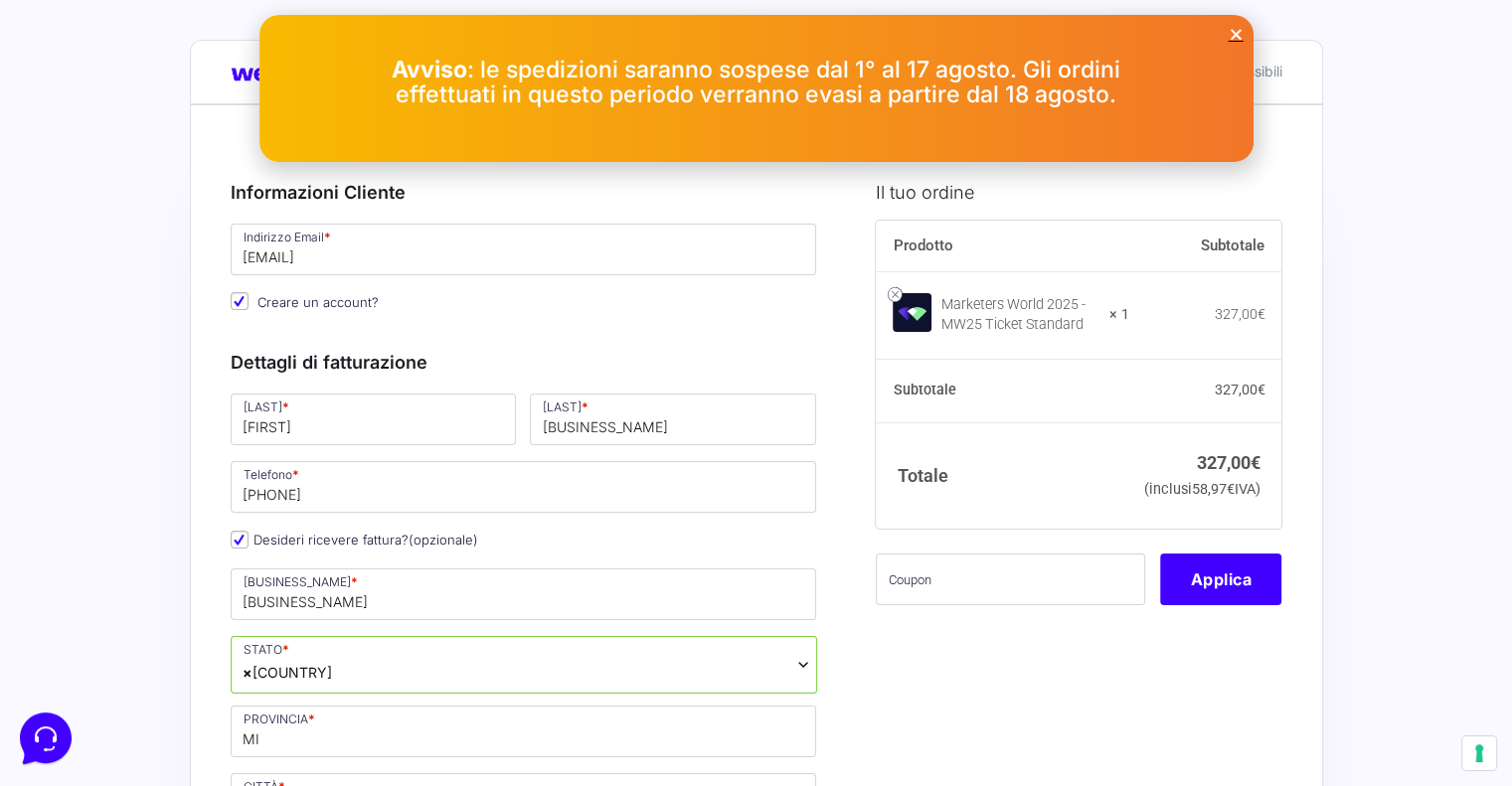 click at bounding box center (1236, 34) 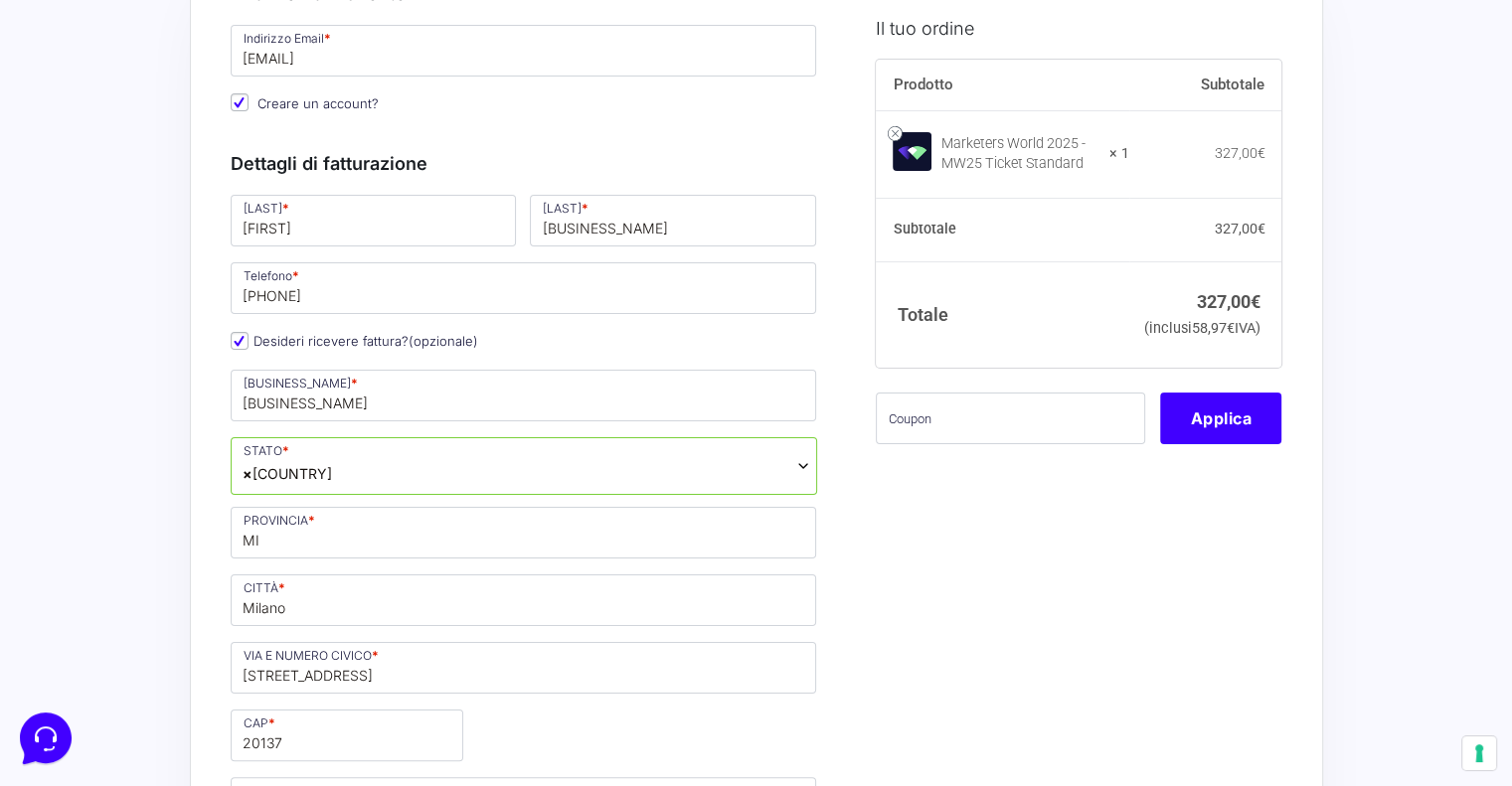 scroll, scrollTop: 497, scrollLeft: 0, axis: vertical 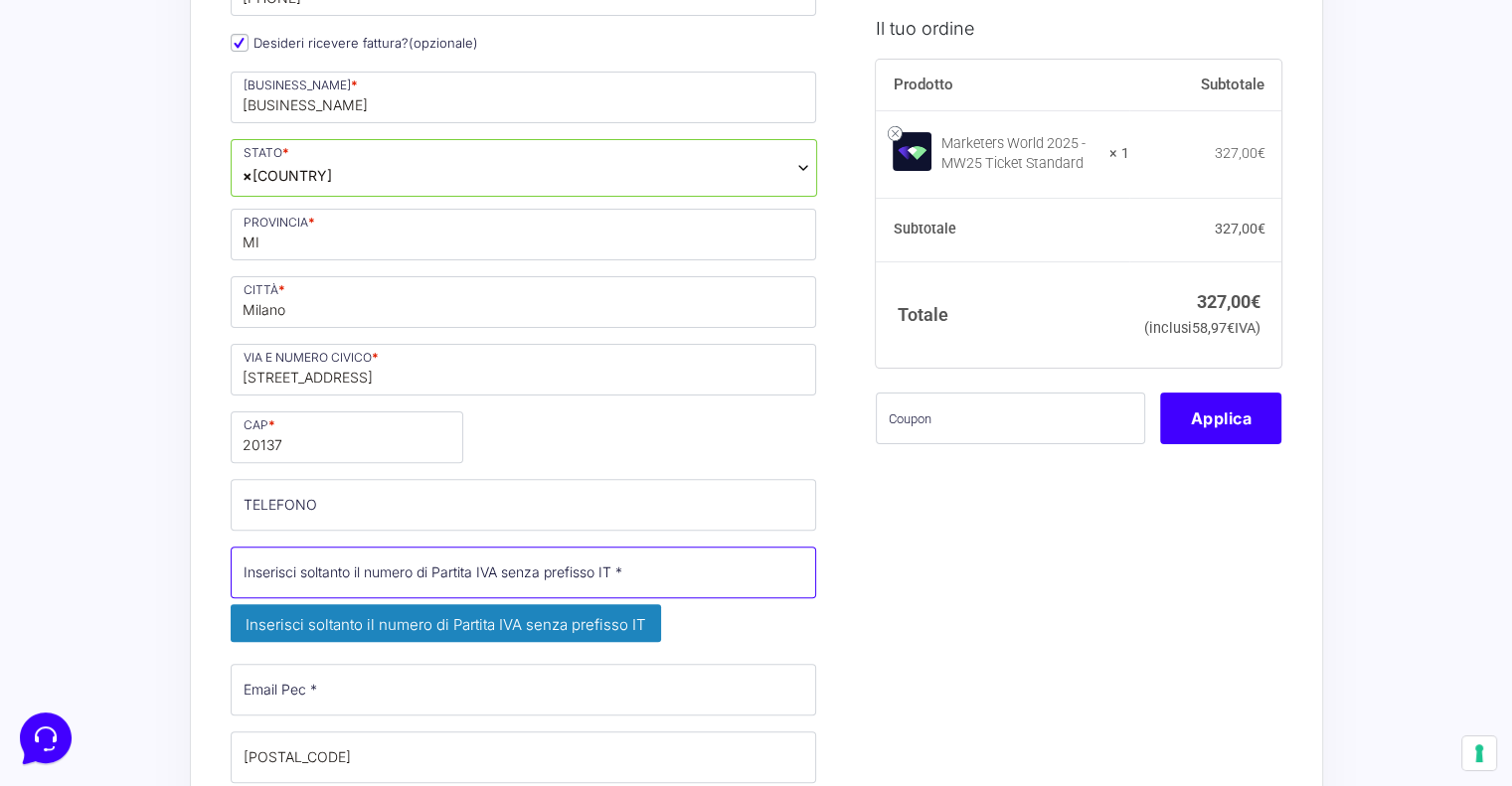 click on "Partita IVA *" at bounding box center (524, 572) 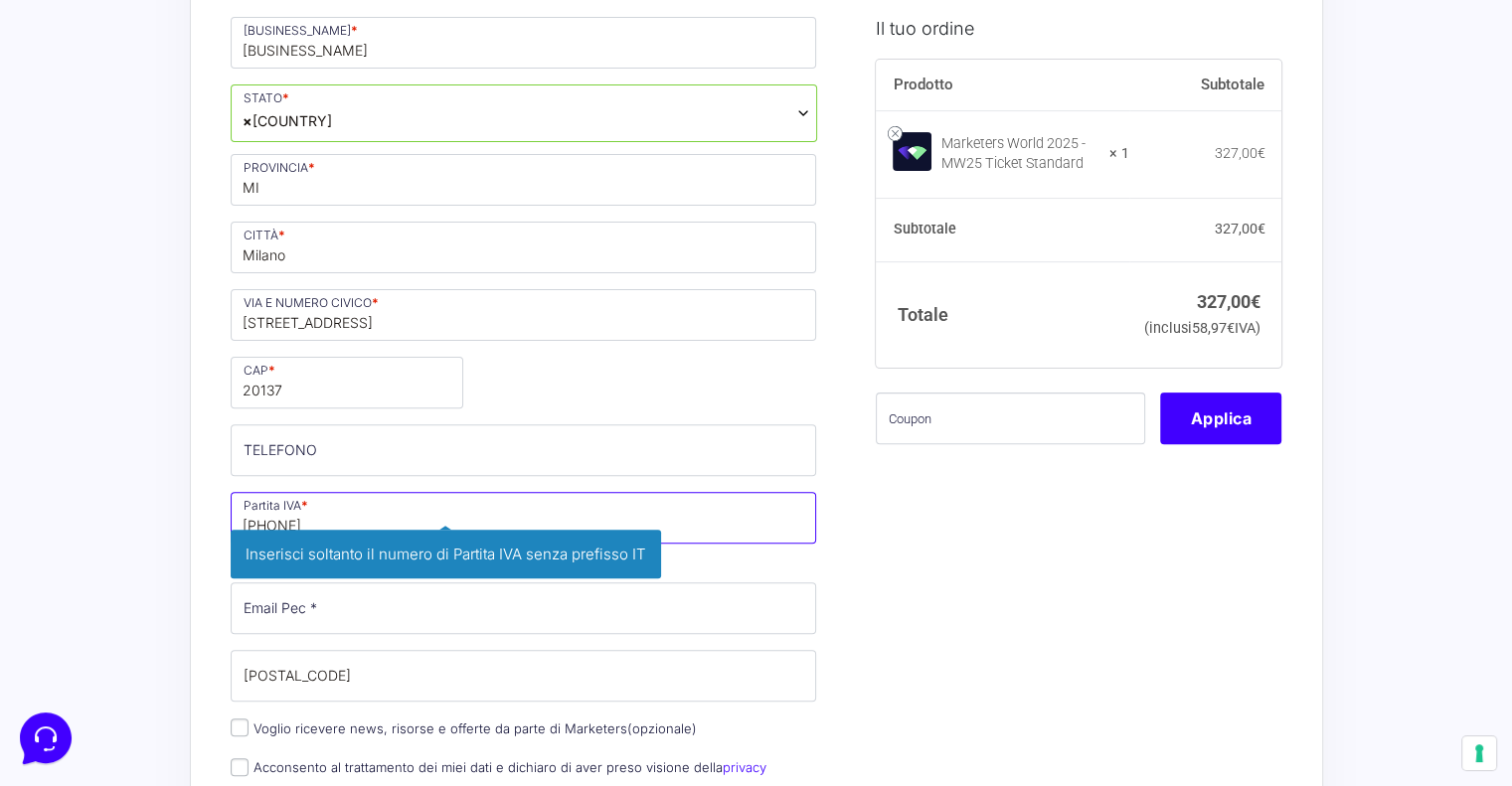 scroll, scrollTop: 596, scrollLeft: 0, axis: vertical 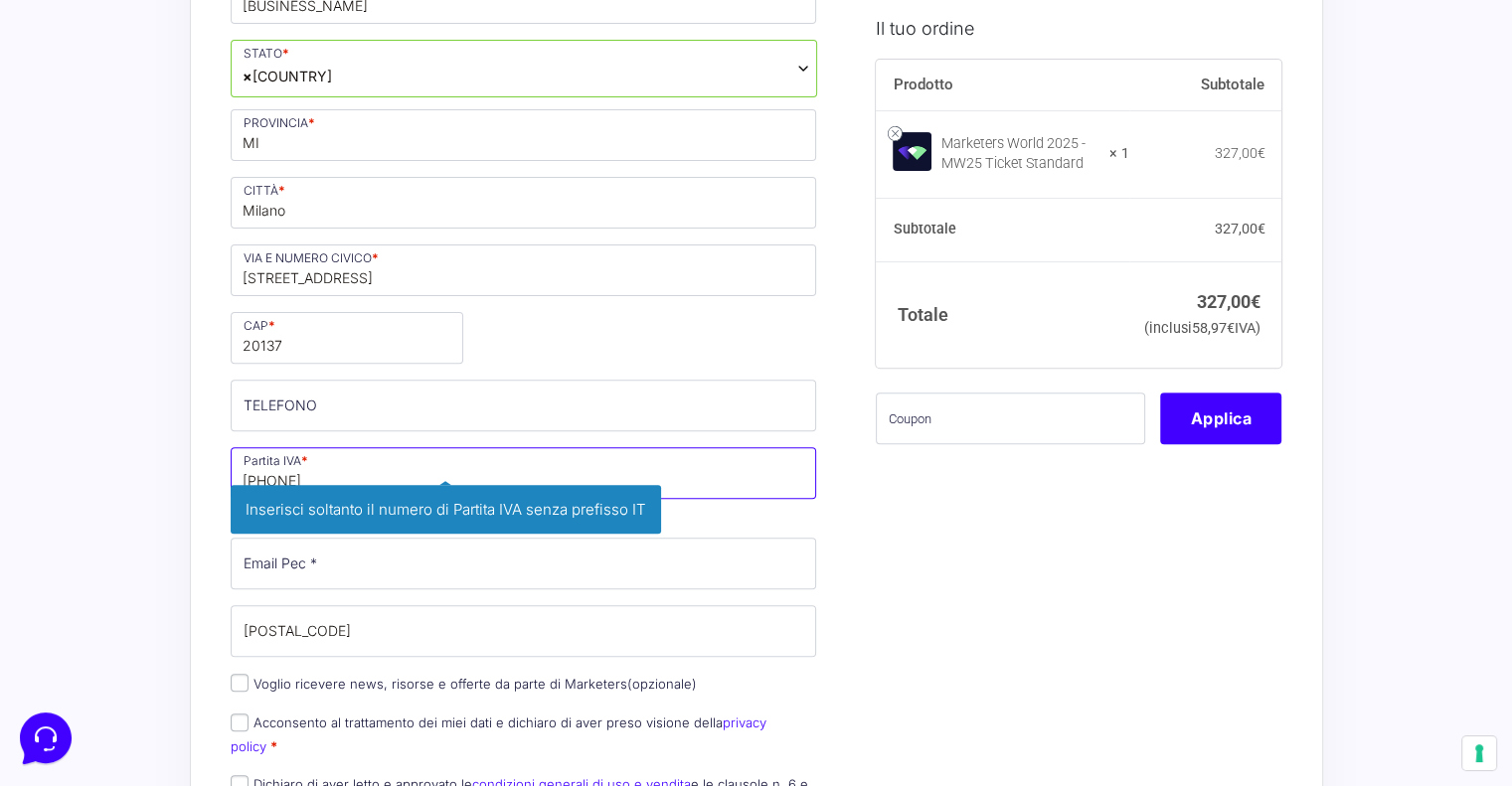 type on "[PHONE]" 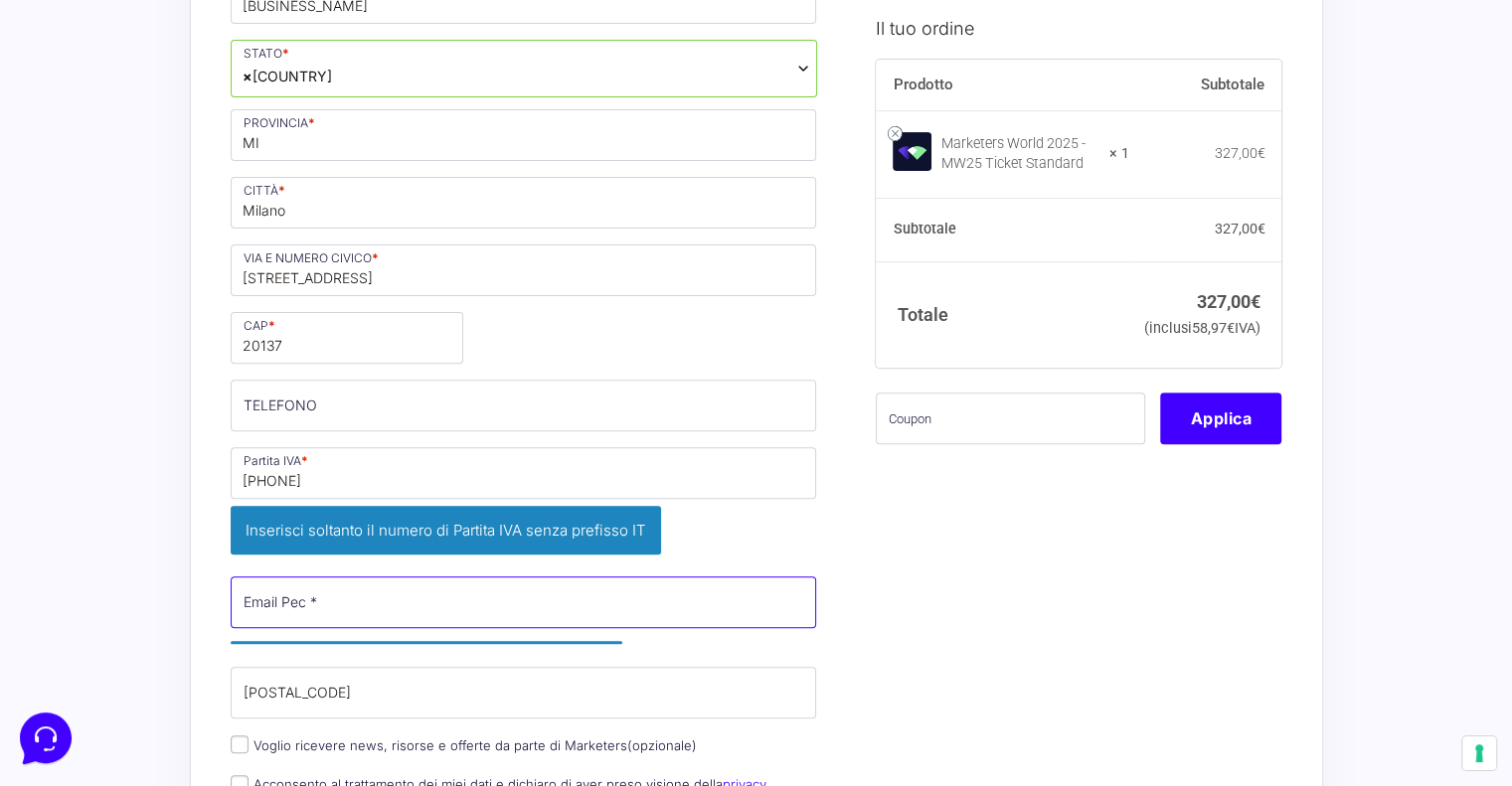 click on "Email Pec  *" at bounding box center [524, 602] 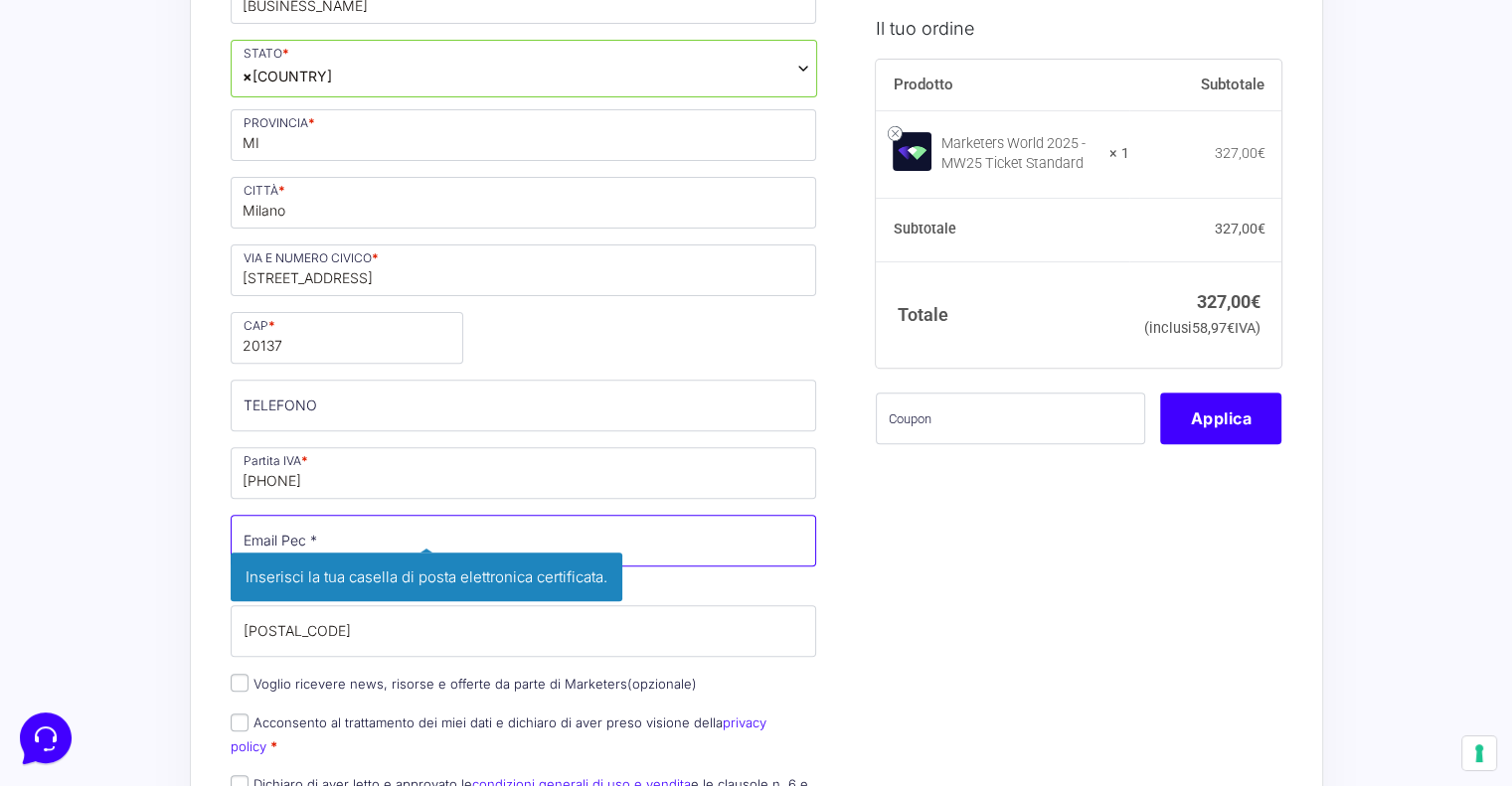 type on "[EMAIL]" 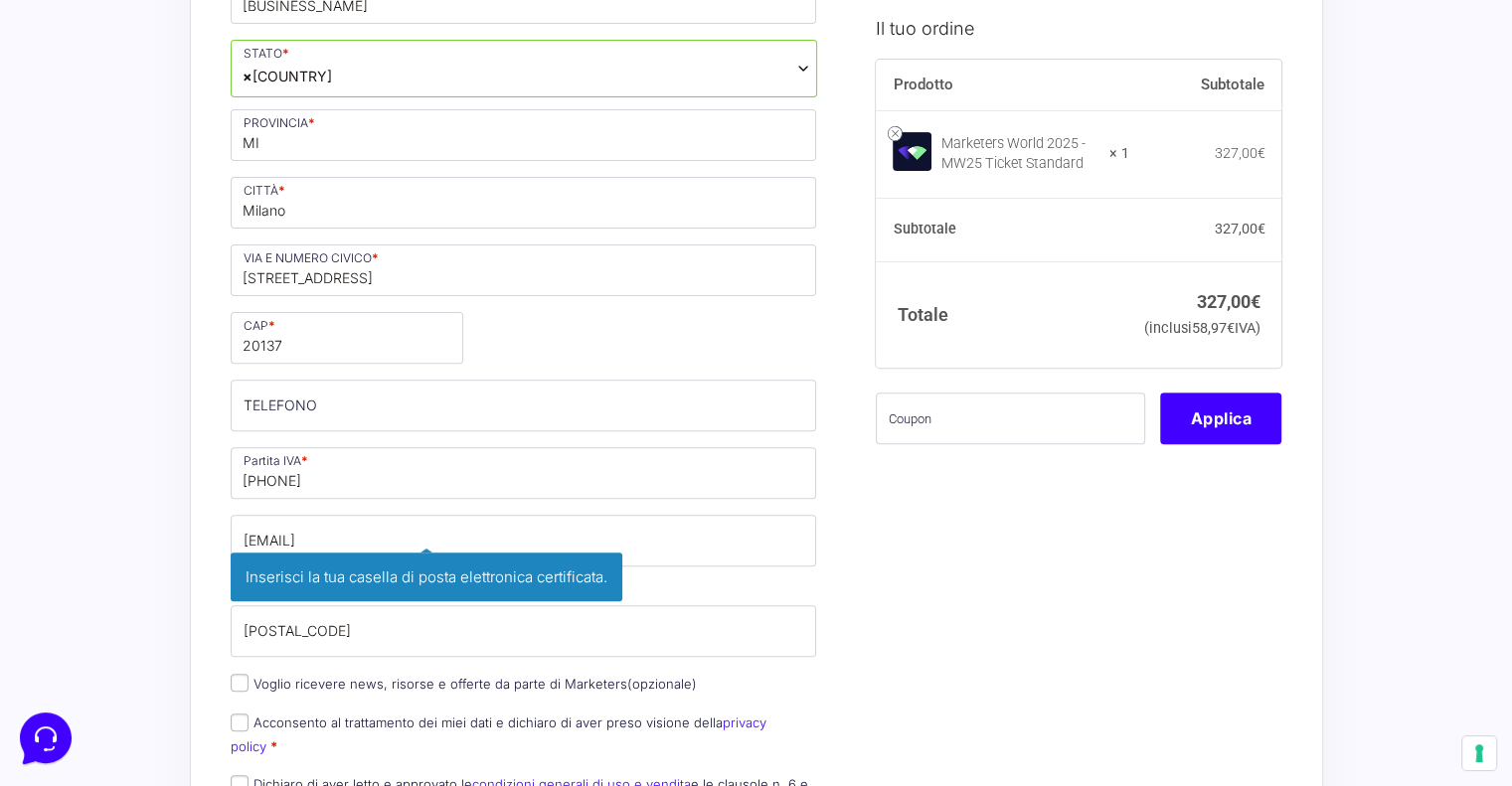 type on "[FIRST]" 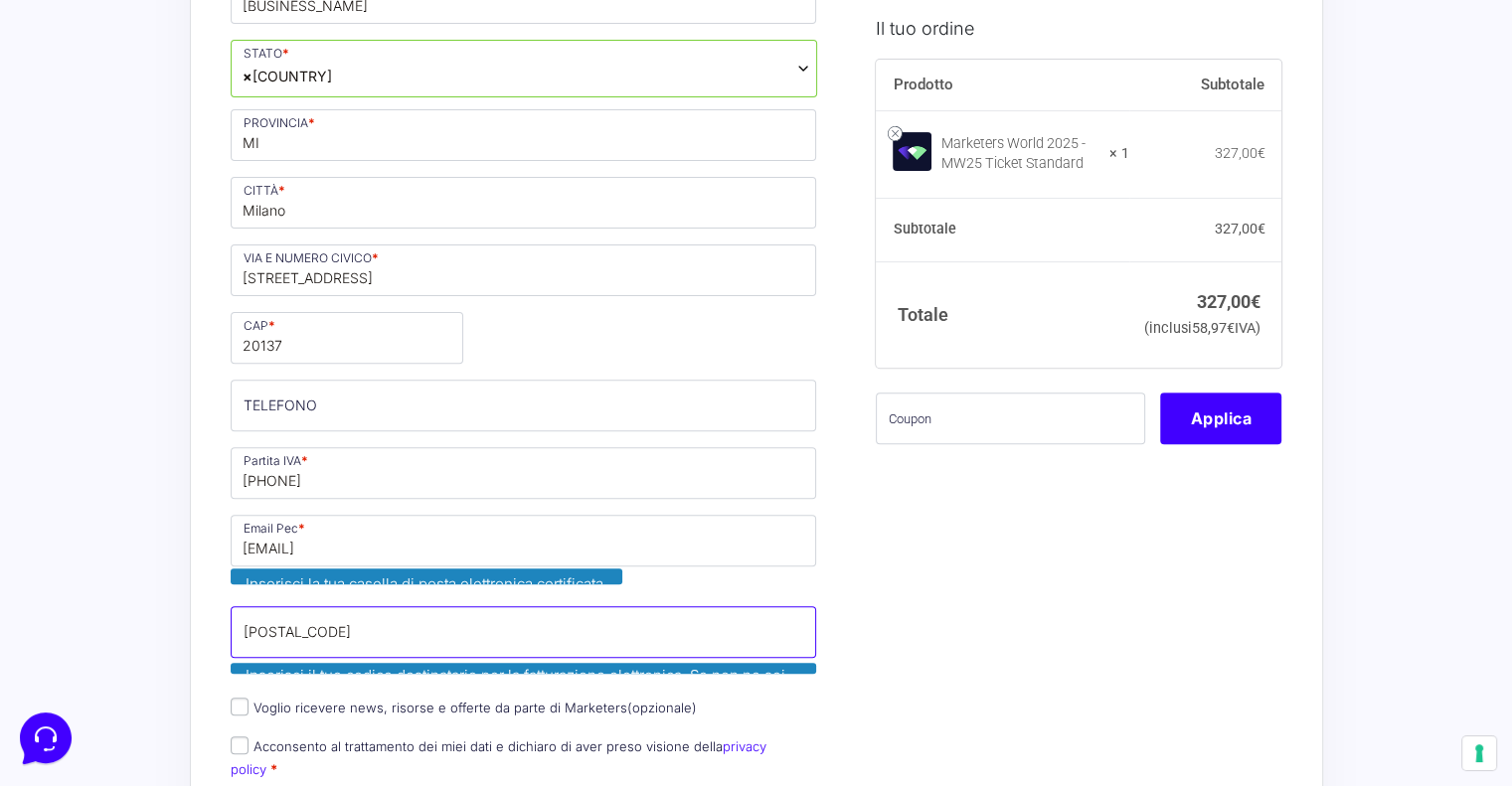 click on "[POSTAL_CODE]" at bounding box center (524, 632) 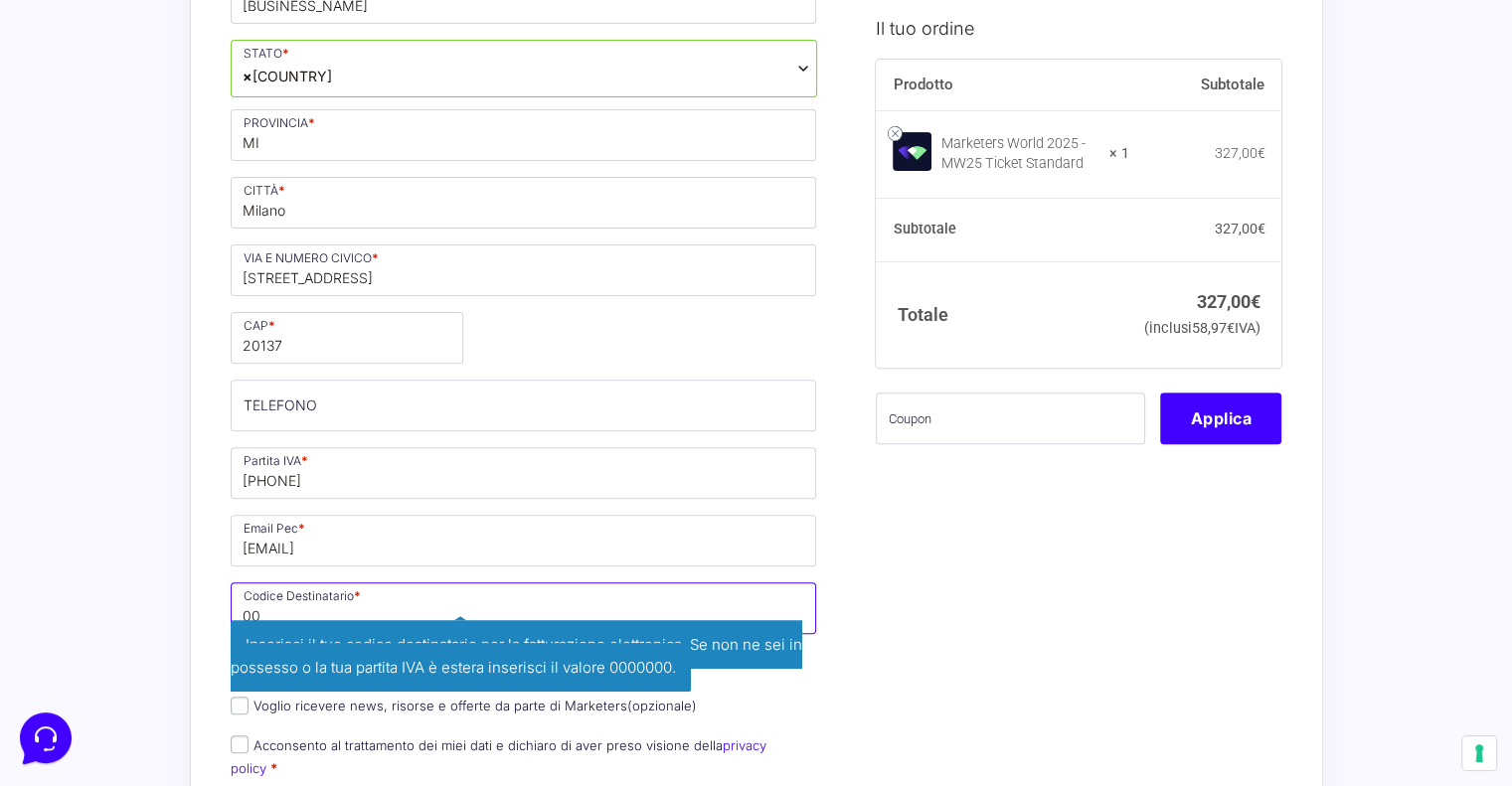 type on "0" 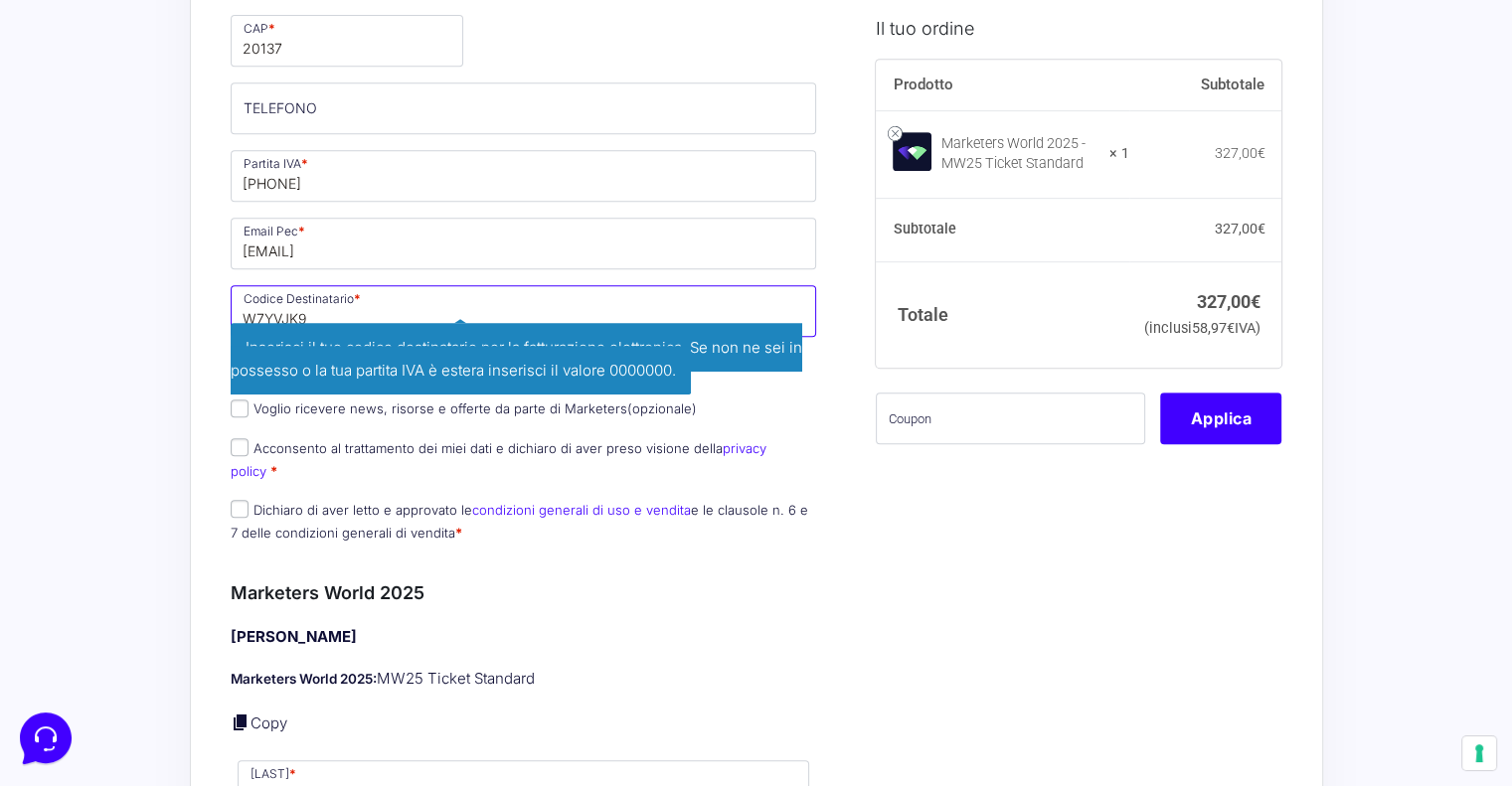 scroll, scrollTop: 894, scrollLeft: 0, axis: vertical 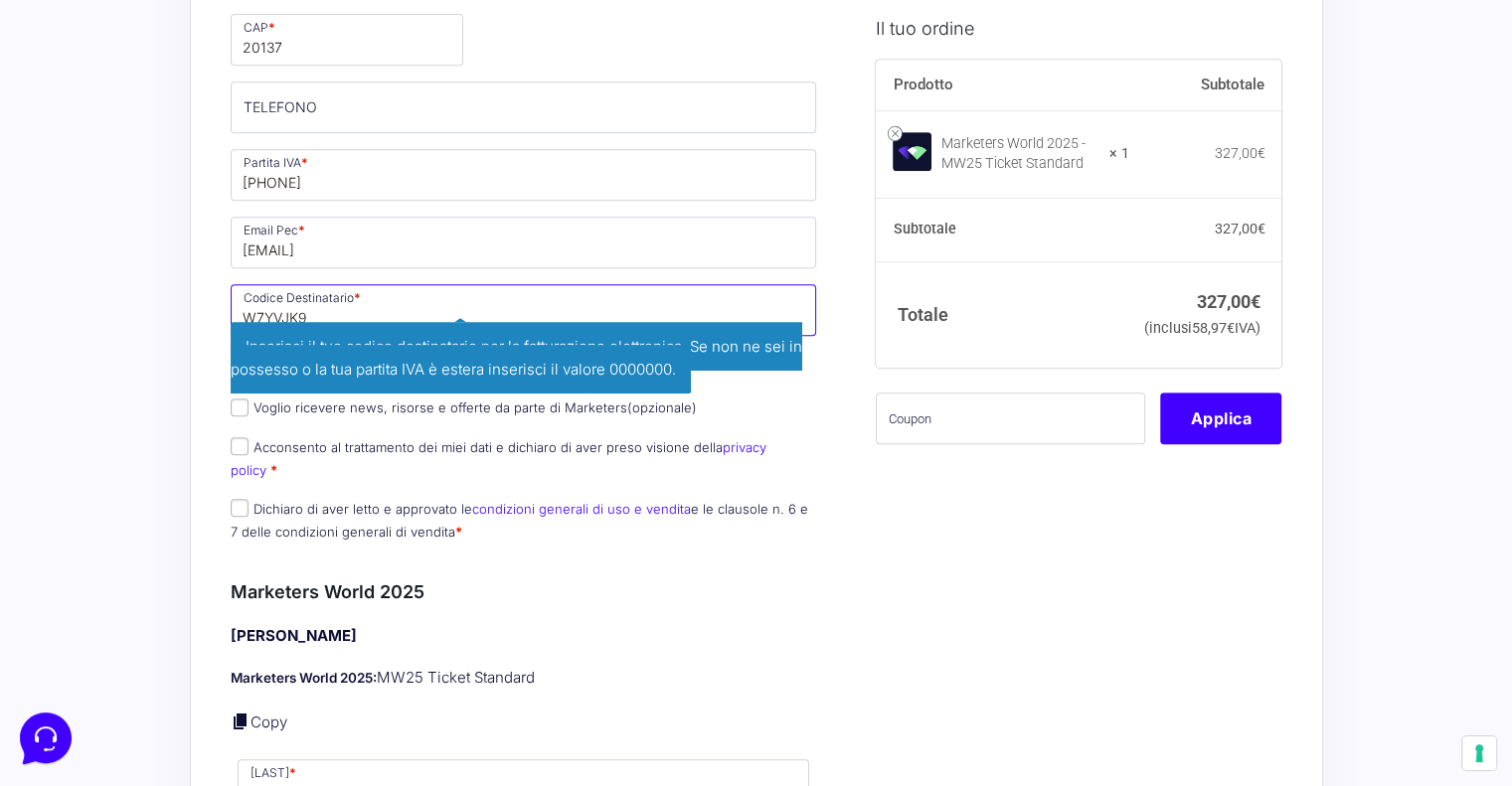 type on "W7YVJK9" 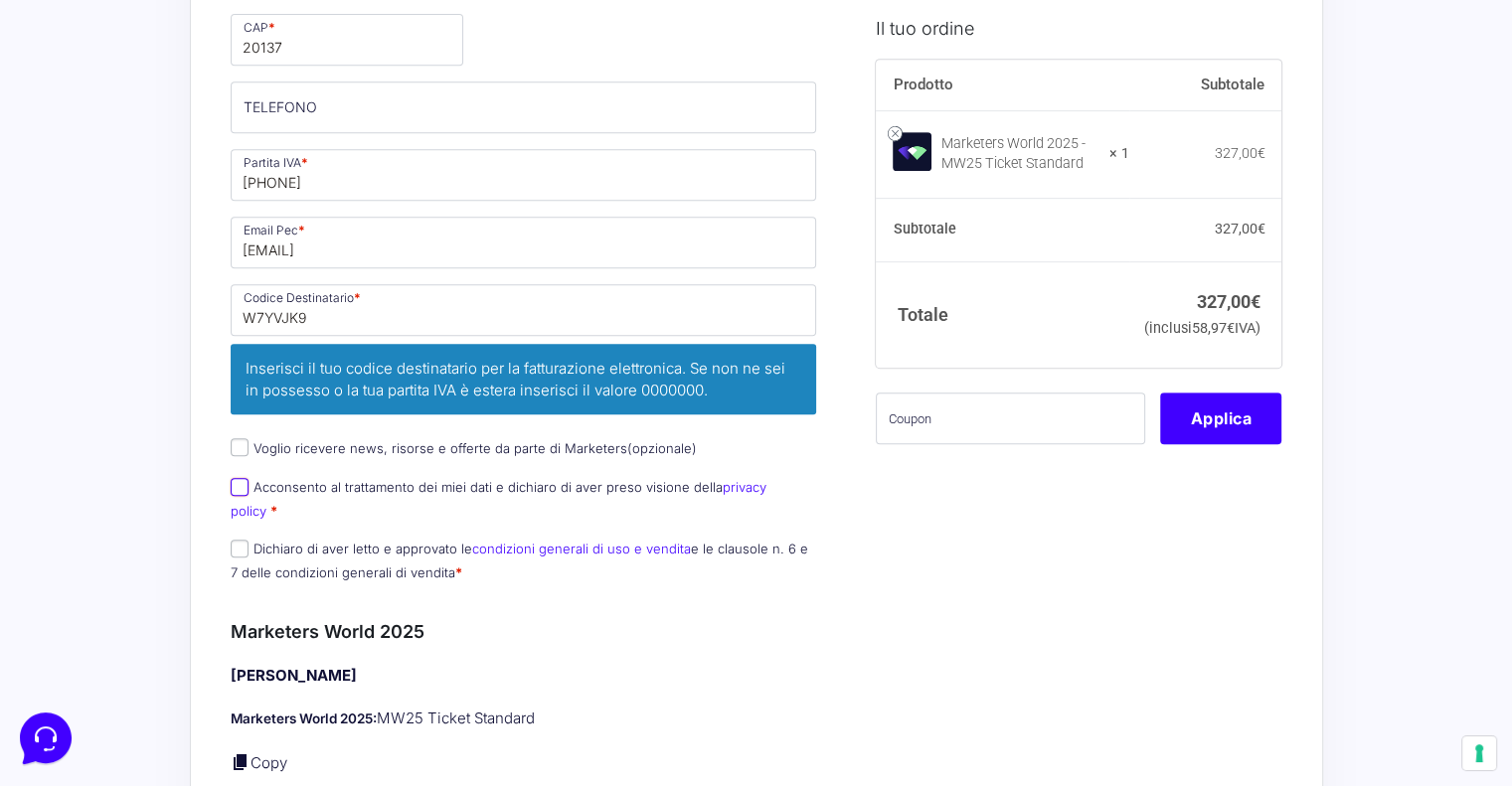 click on "Acconsento al trattamento dei miei dati e dichiaro di aver preso visione della privacy policy *" at bounding box center [240, 487] 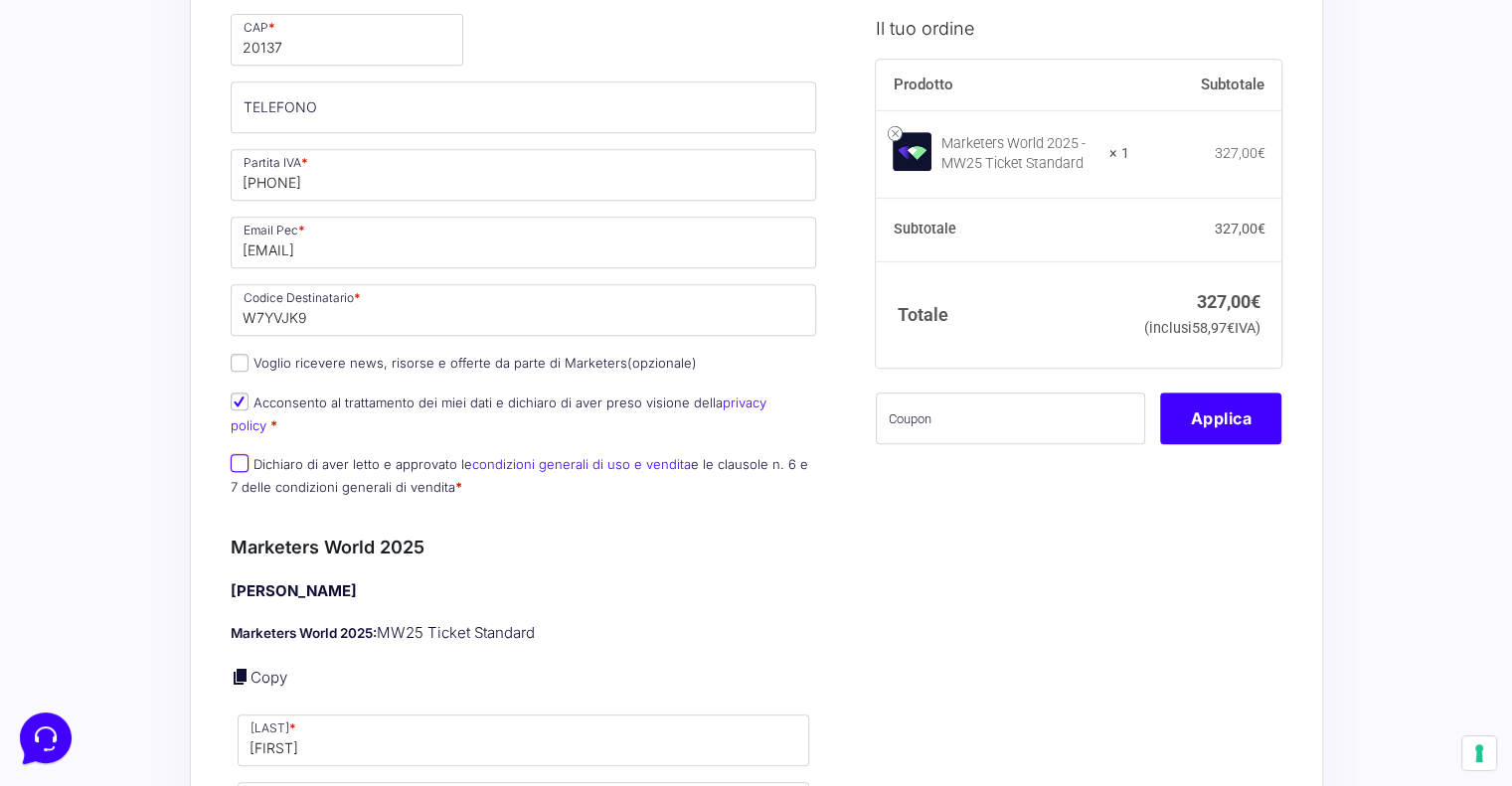 click on "Dichiaro di aver letto e approvato le  condizioni generali di uso e vendita  e le clausole n. 6 e 7 delle condizioni generali di vendita  *" at bounding box center [240, 463] 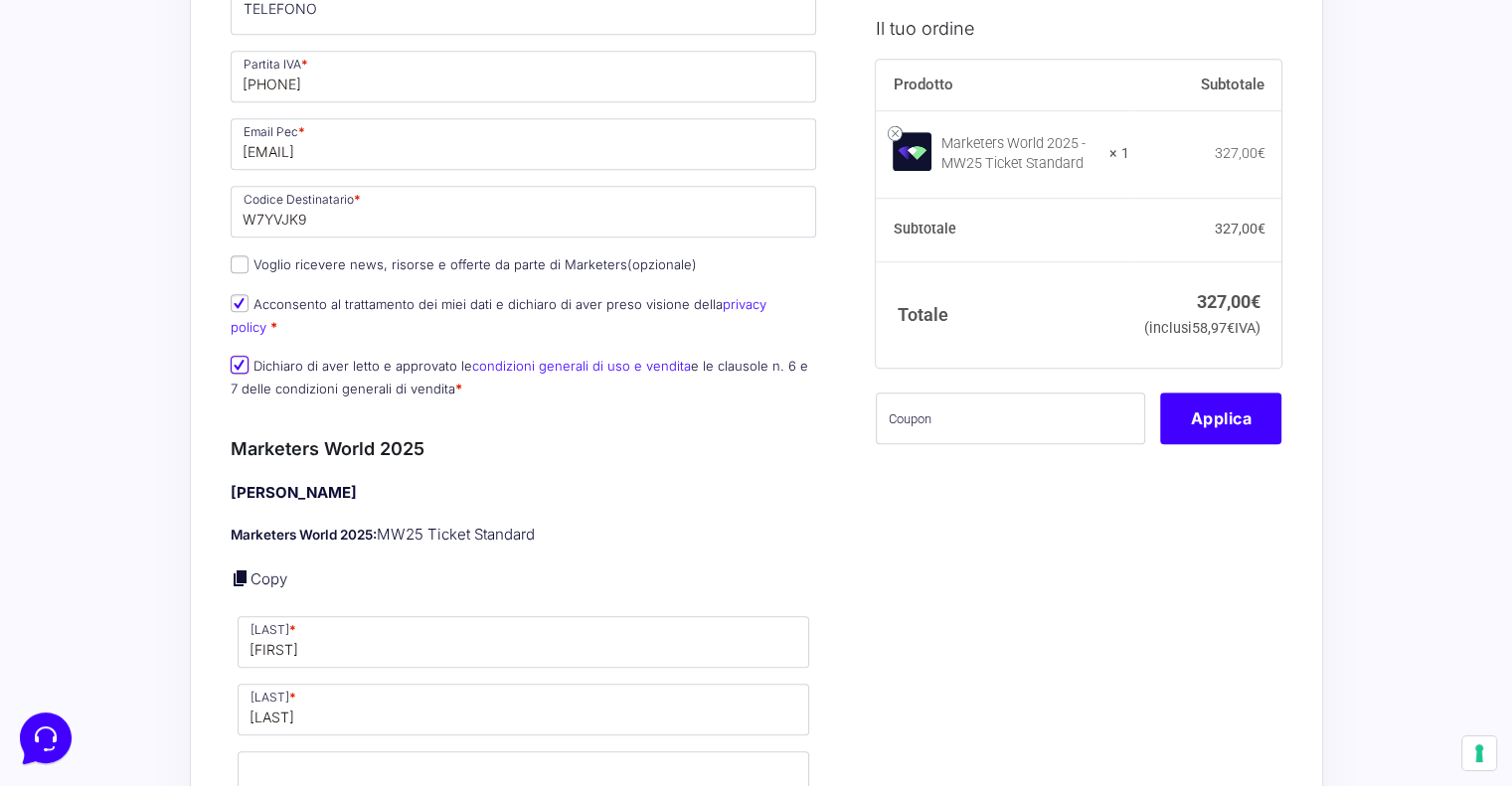scroll, scrollTop: 1093, scrollLeft: 0, axis: vertical 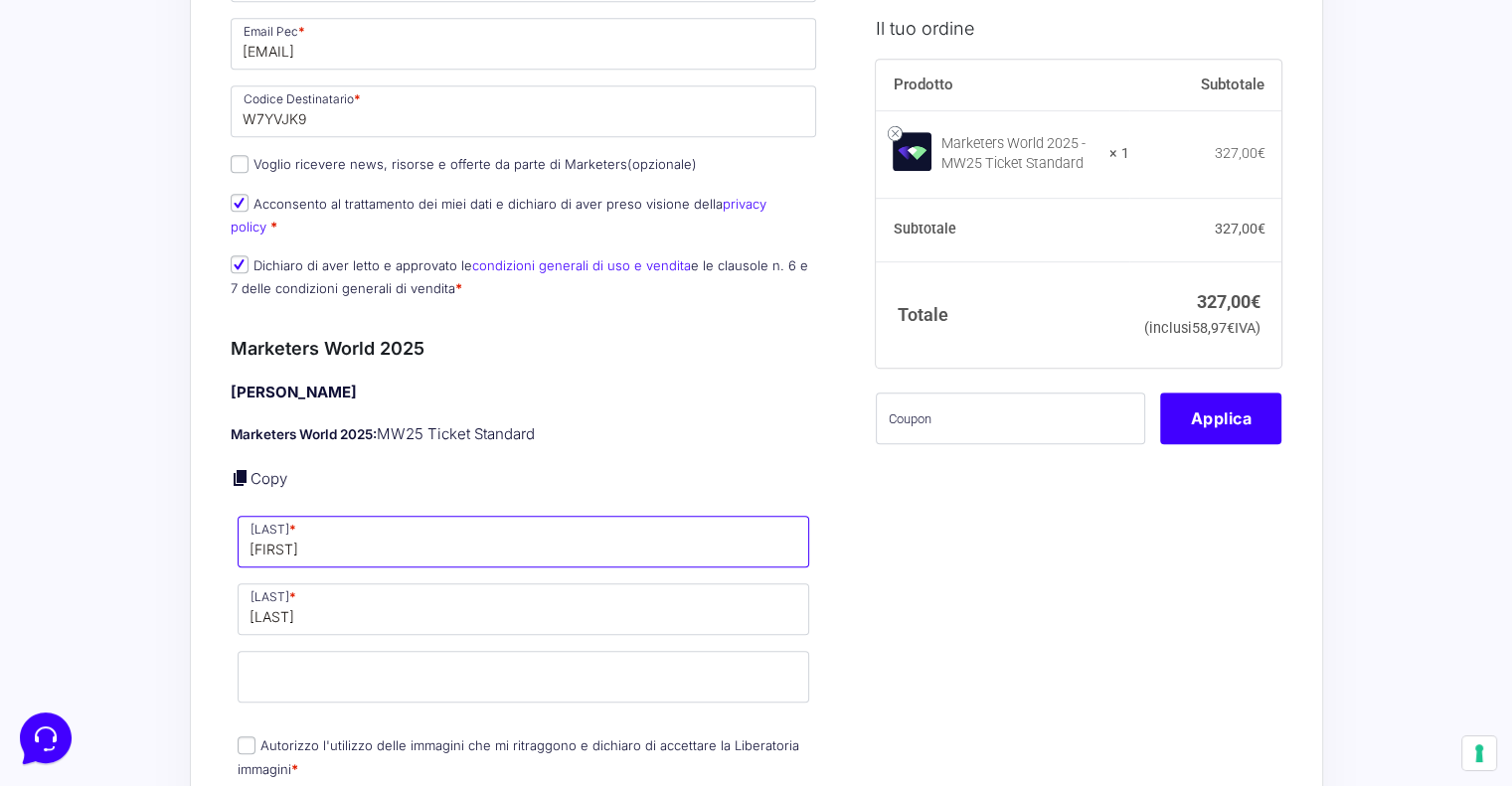 click on "[FIRST]" at bounding box center (524, 542) 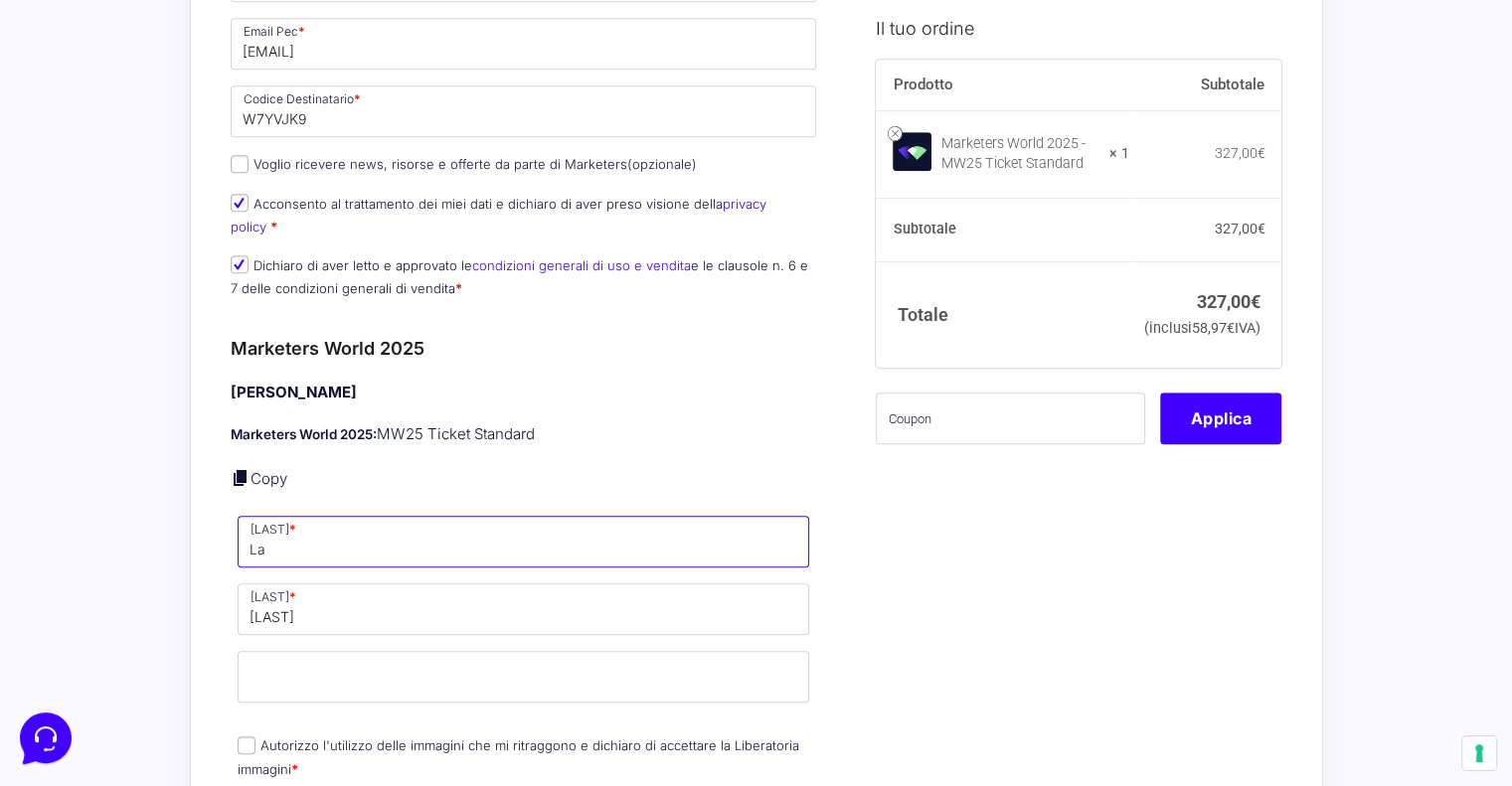 type on "L" 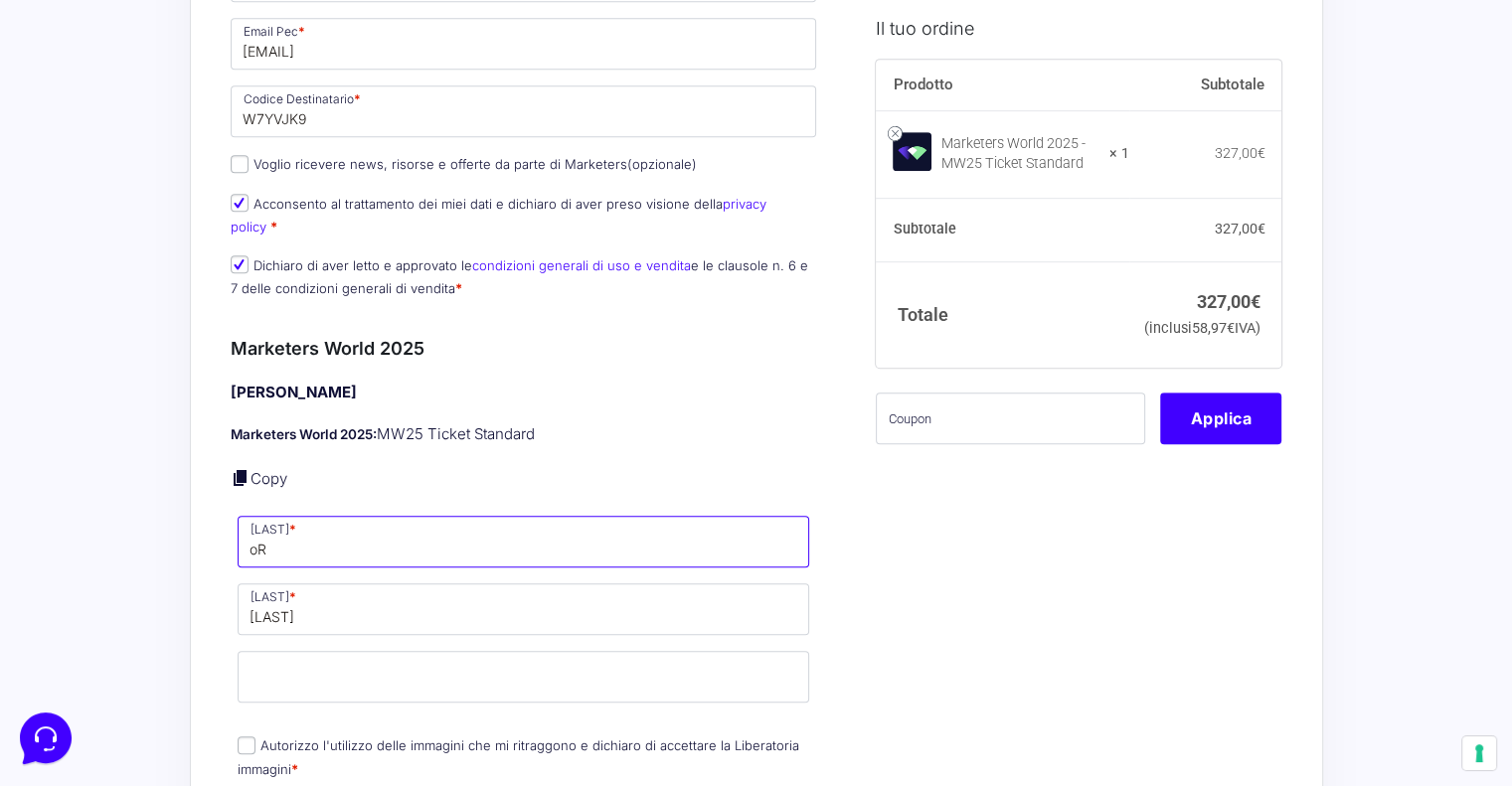 type on "o" 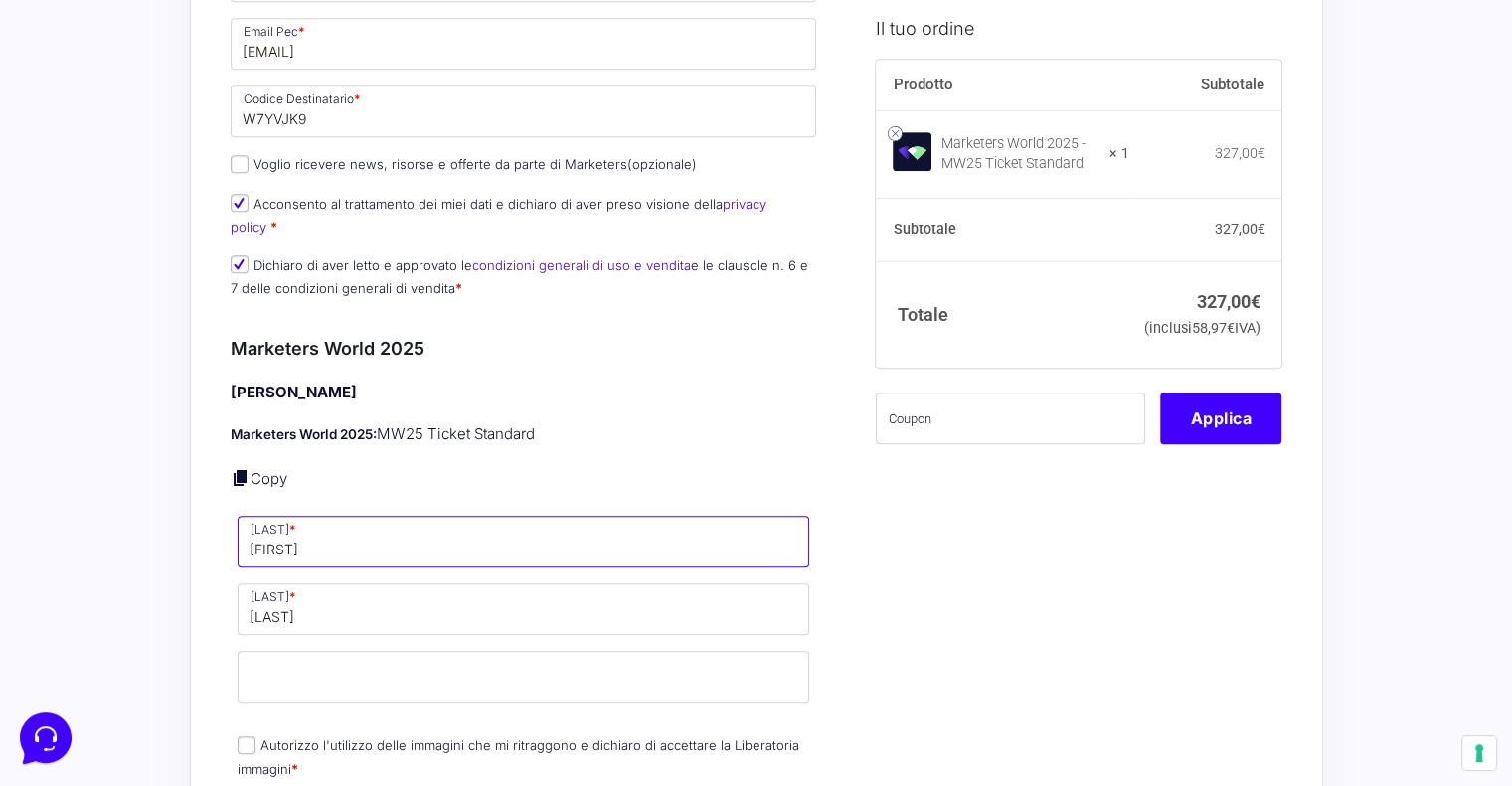 type on "[FIRST]" 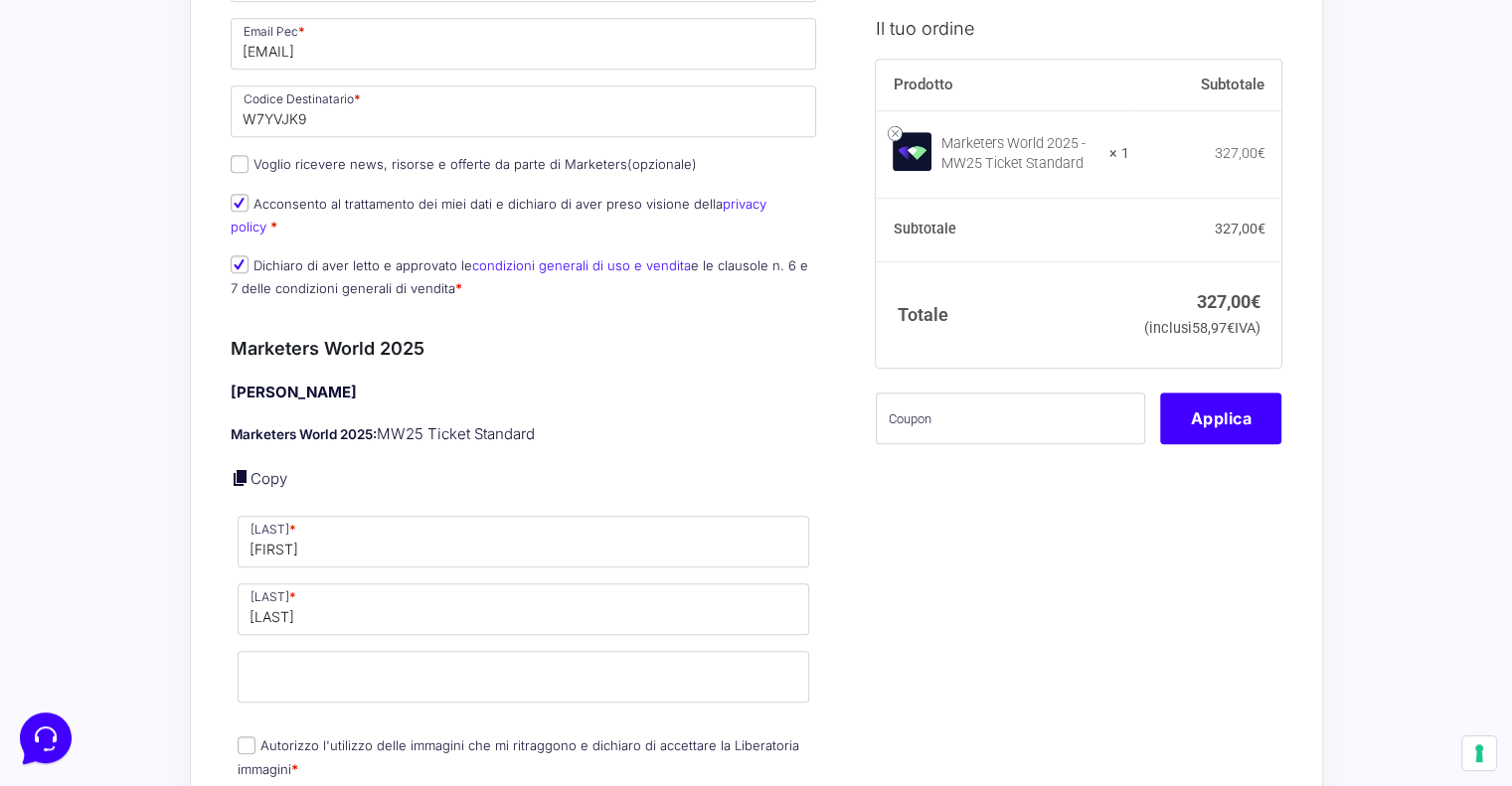 click on "Partecipante 1 Marketers World 2025: MW25 Ticket Standard Copy Nome * [LAST] Cognome * [LAST] Email *
Autorizzo l'utilizzo delle immagini che mi ritraggono e dichiaro di accettare la Liberatoria immagini *" at bounding box center [524, 582] 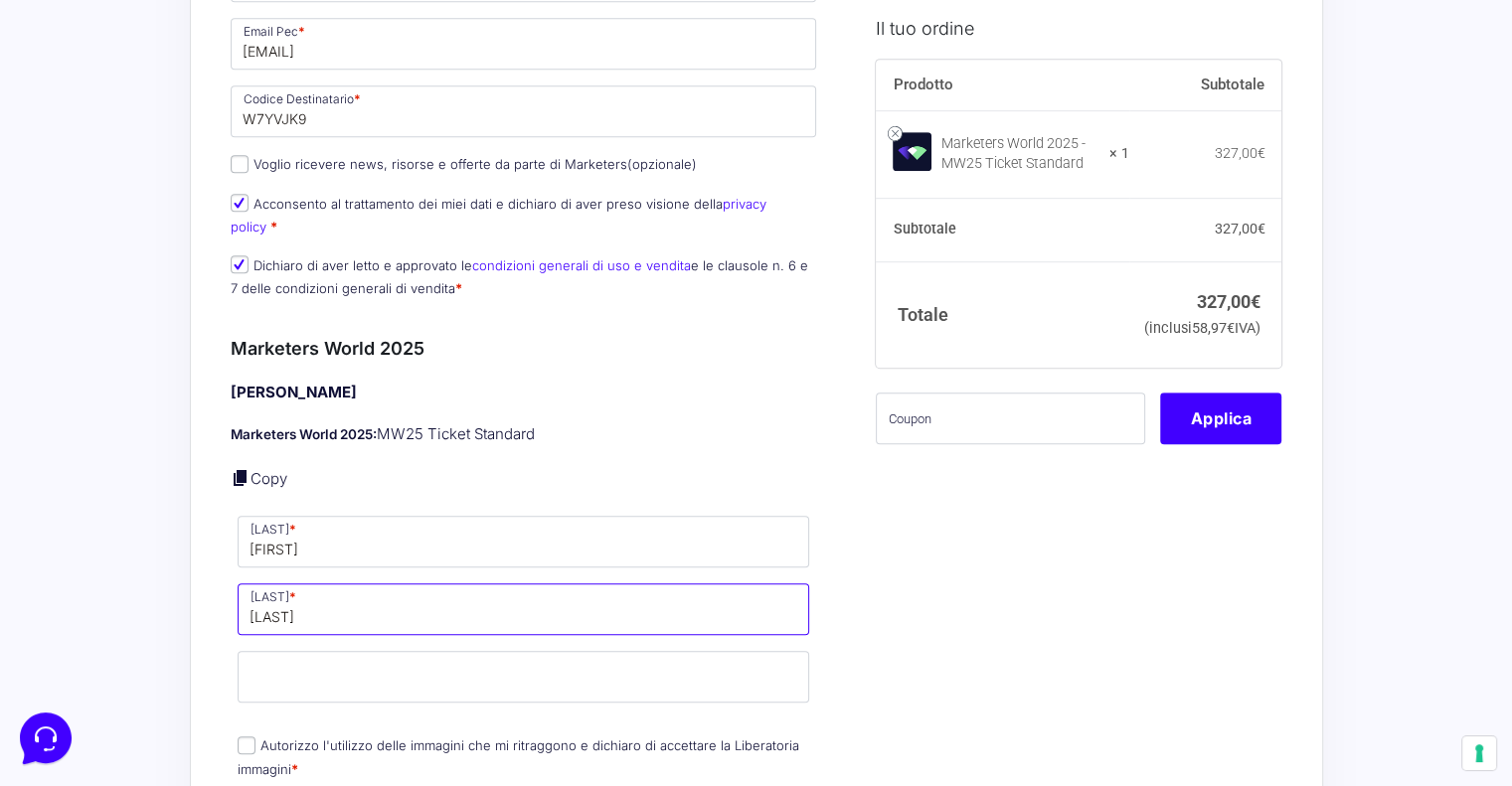 click on "[LAST]" at bounding box center [524, 609] 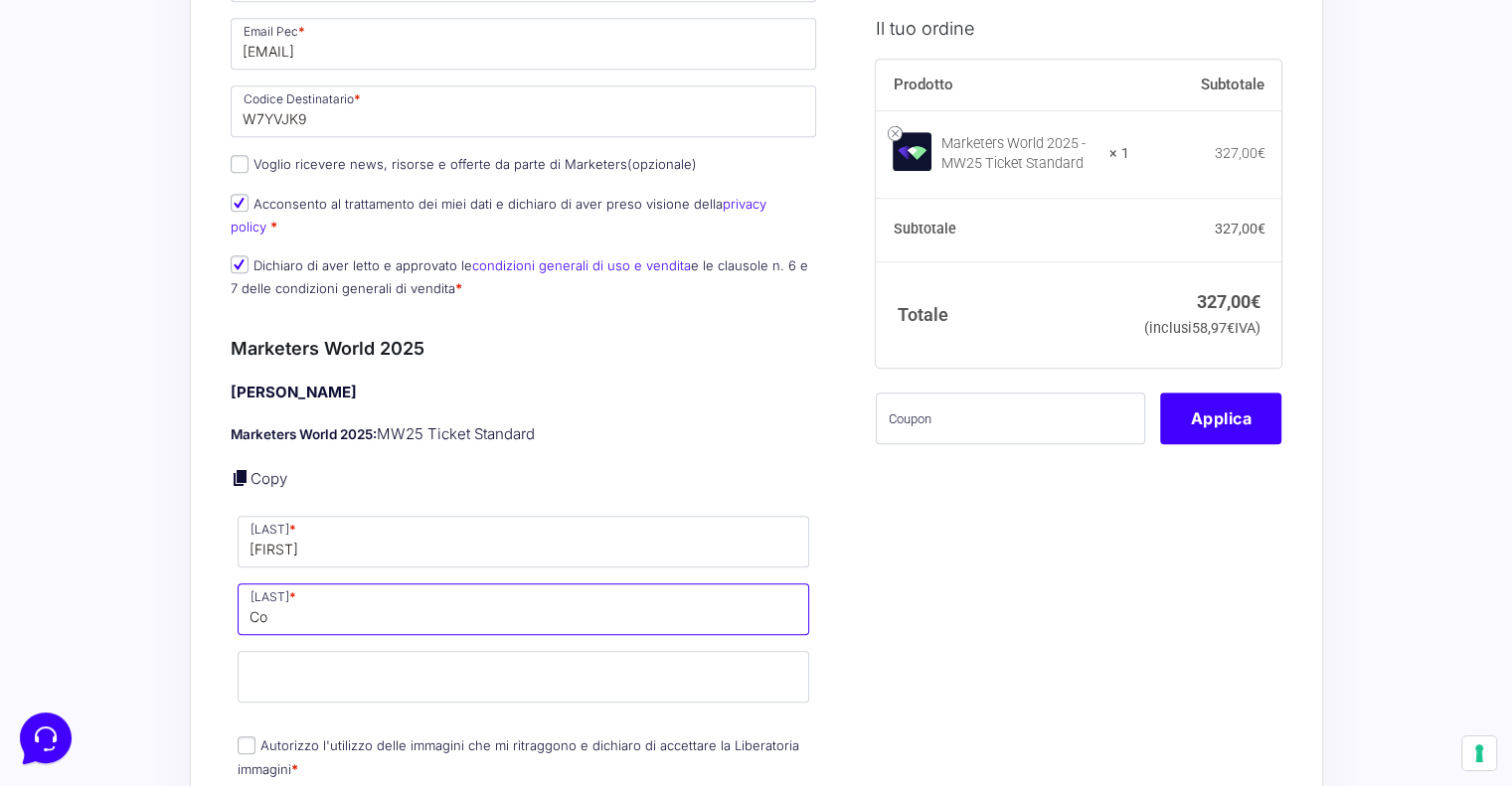 type on "C" 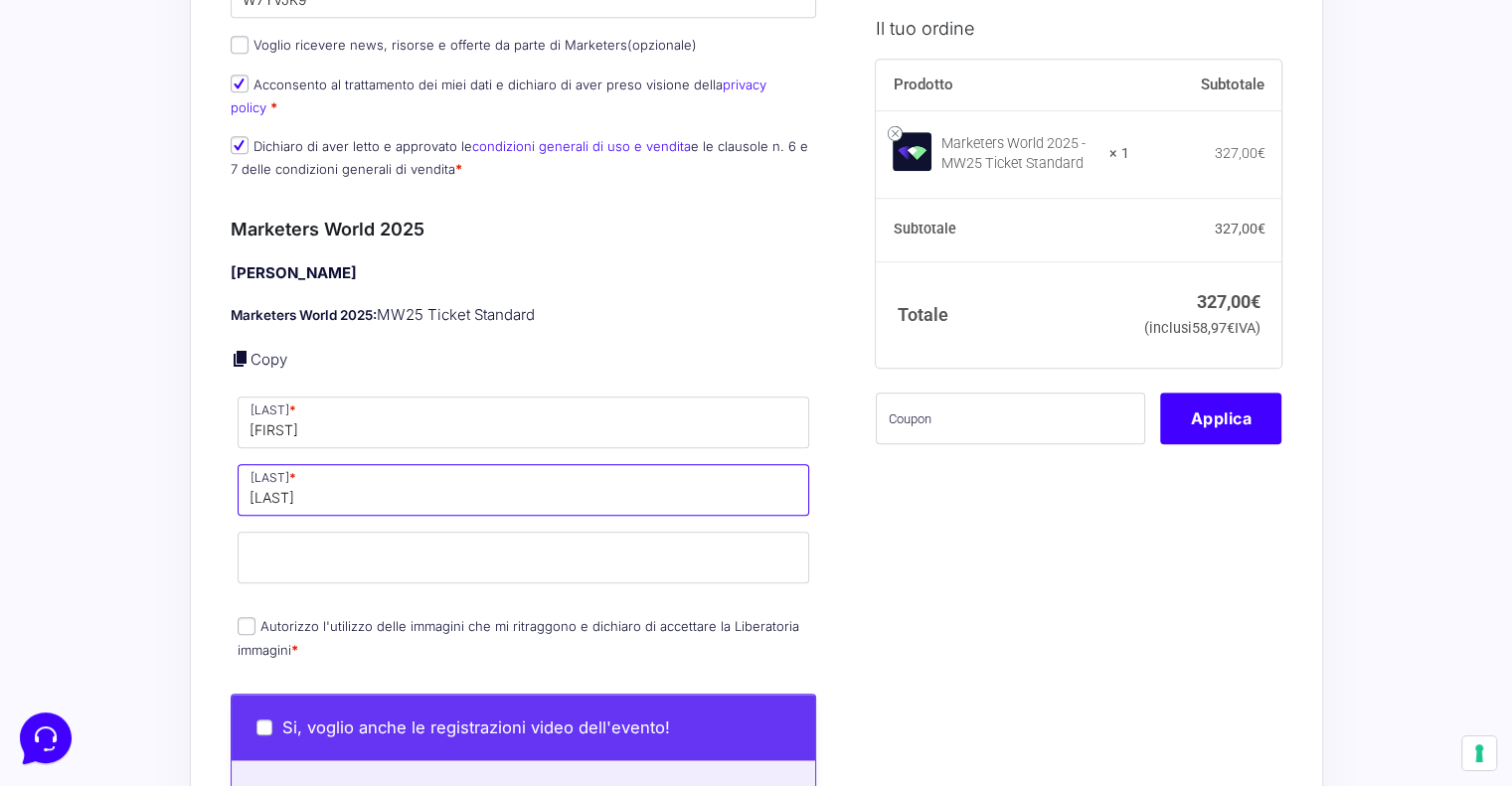 scroll, scrollTop: 1391, scrollLeft: 0, axis: vertical 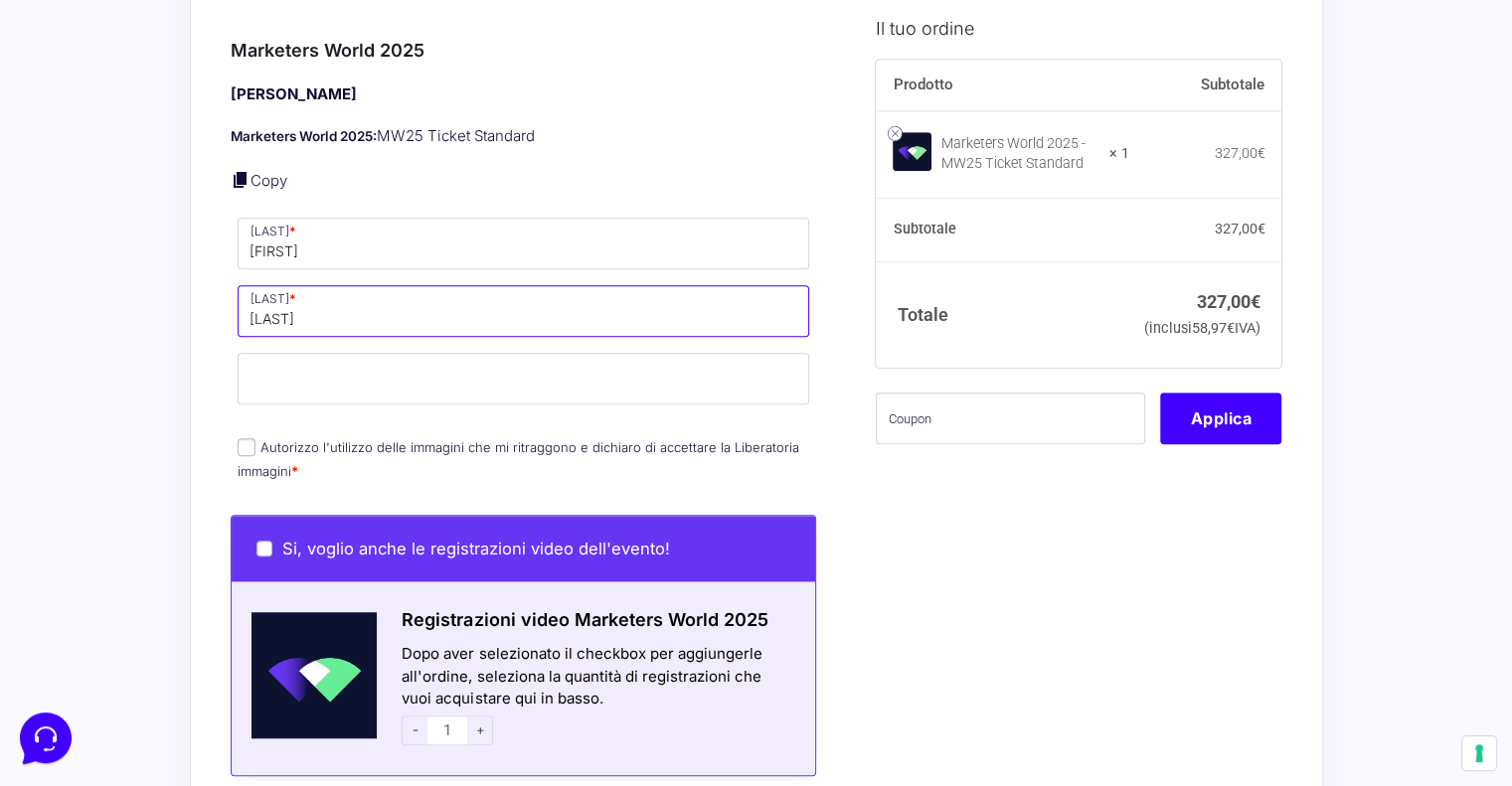 type on "[LAST]" 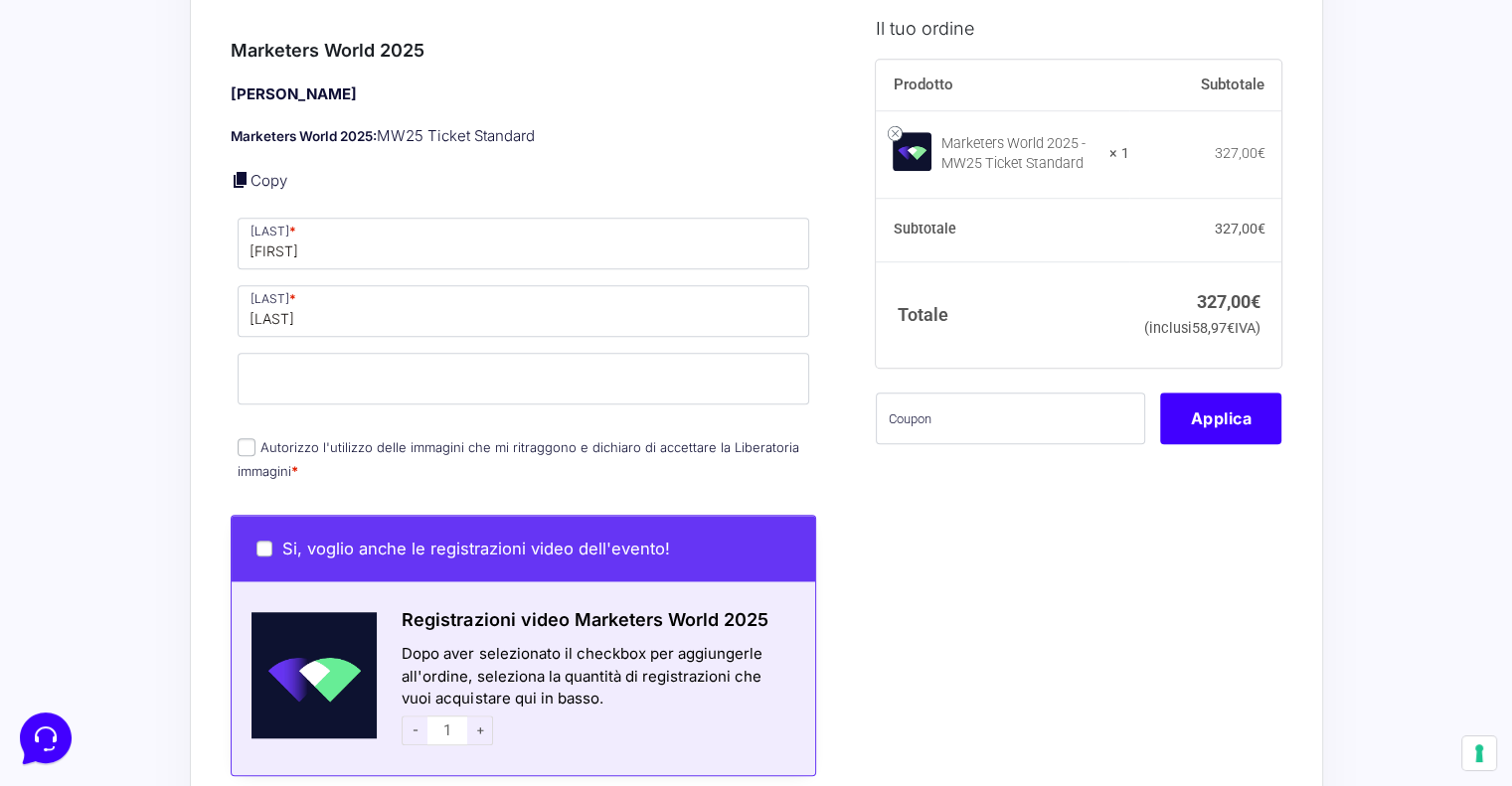 click on "Autorizzo l'utilizzo delle immagini che mi ritraggono e dichiaro di accettare la Liberatoria immagini *" at bounding box center (247, 447) 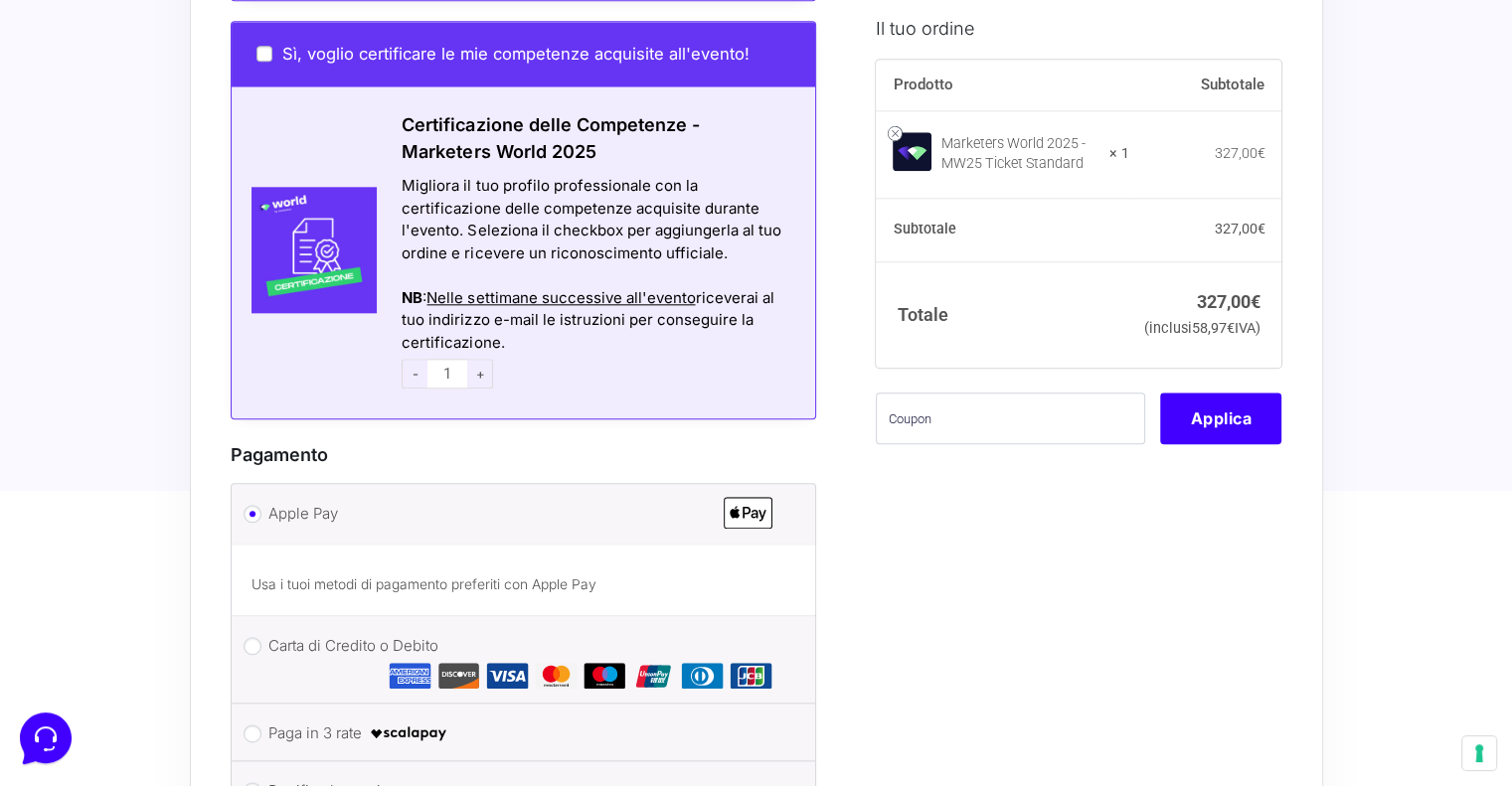scroll, scrollTop: 2285, scrollLeft: 0, axis: vertical 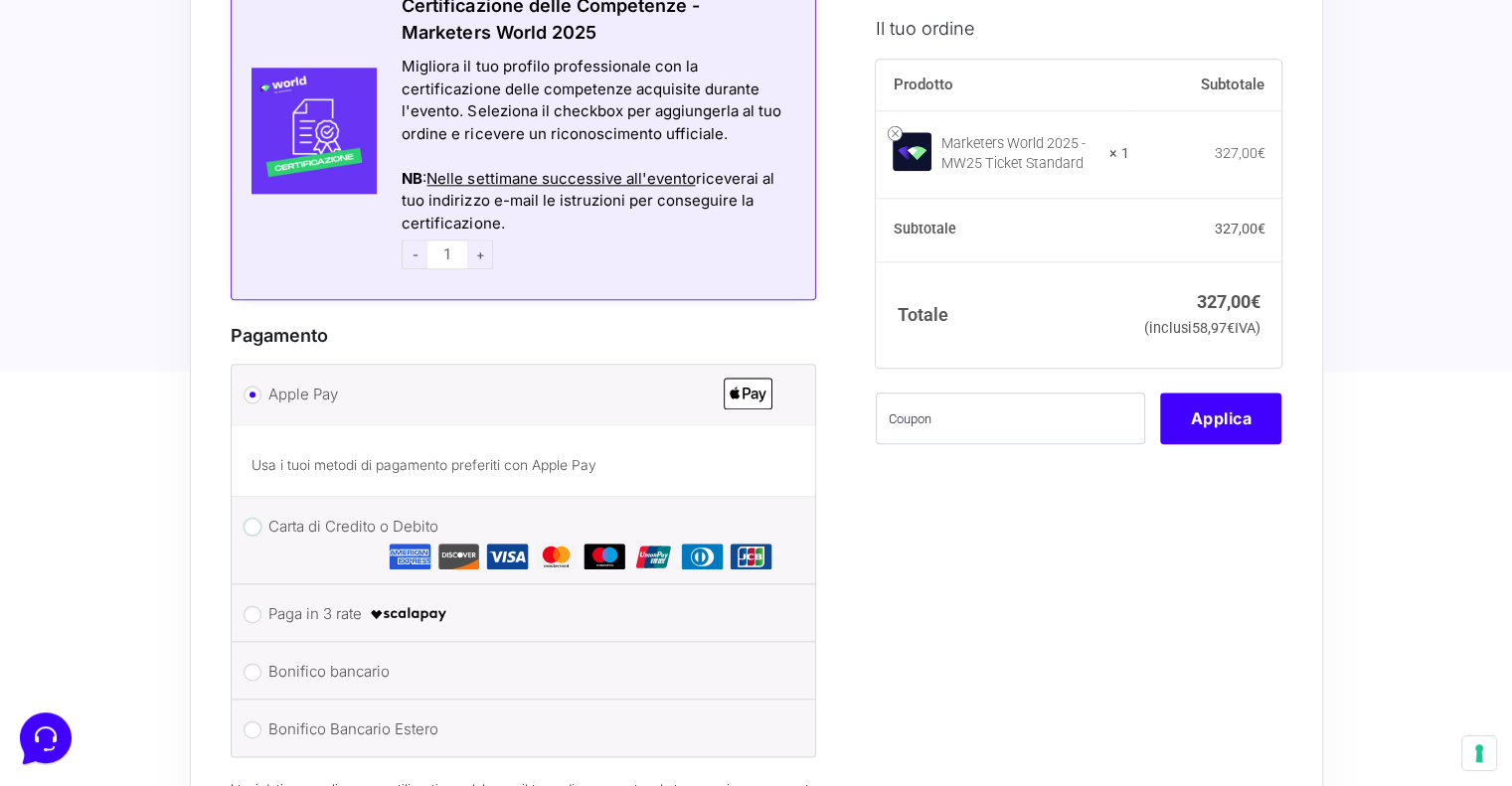 click on "Carta di Credito o Debito" at bounding box center [252, 527] 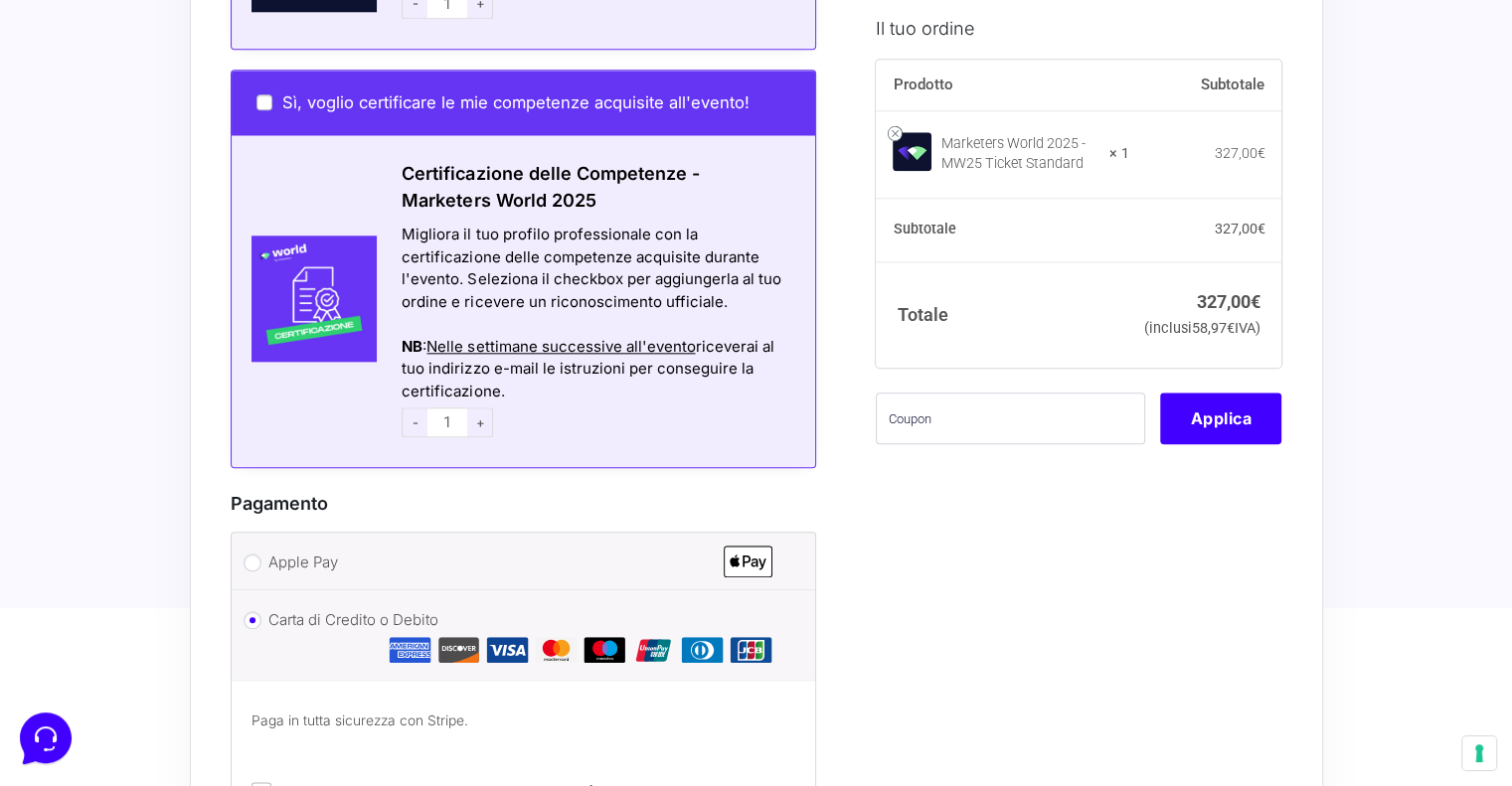 scroll, scrollTop: 2285, scrollLeft: 0, axis: vertical 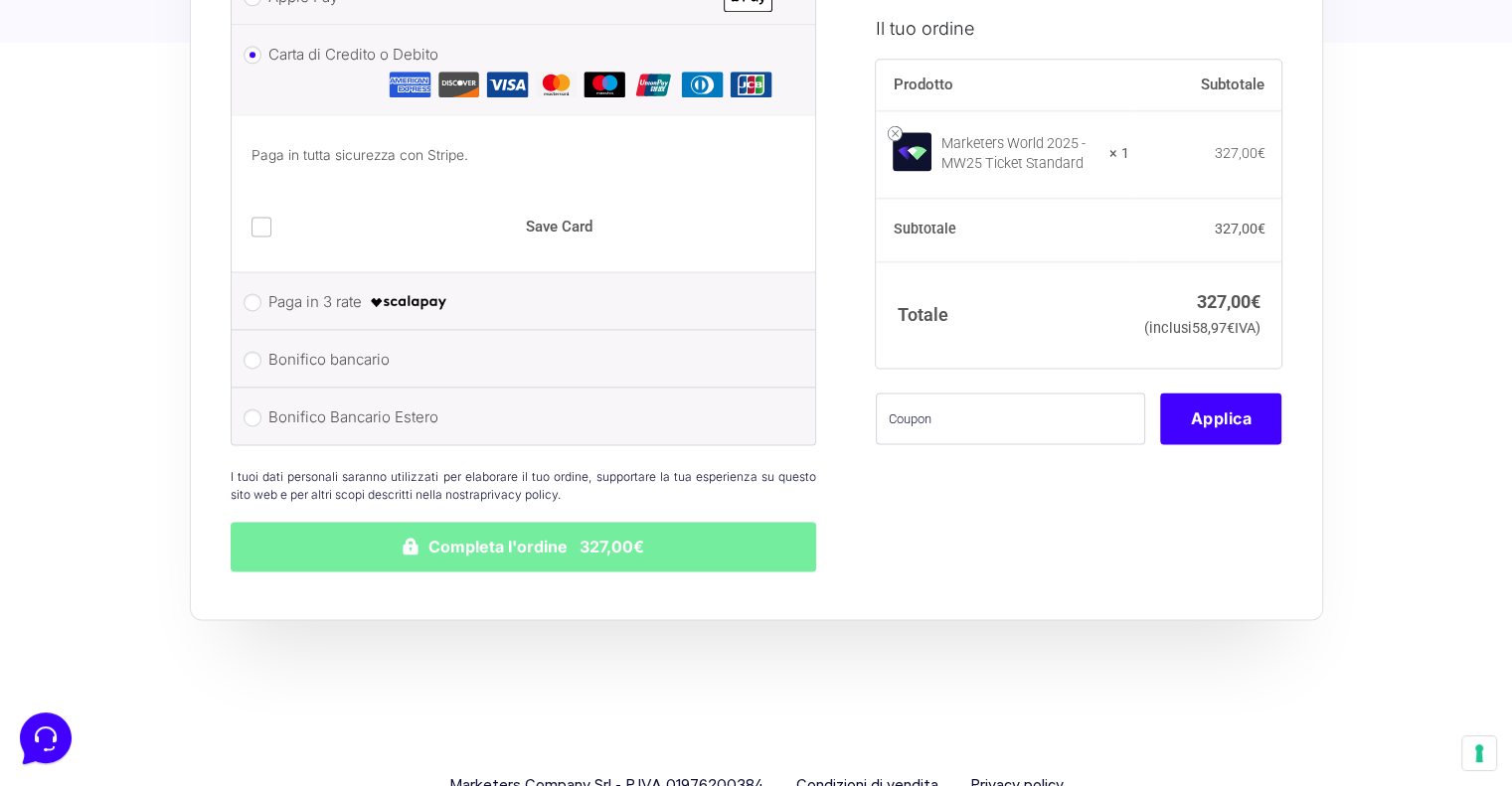 click on "Completa l'ordine   327,00€" at bounding box center [524, 547] 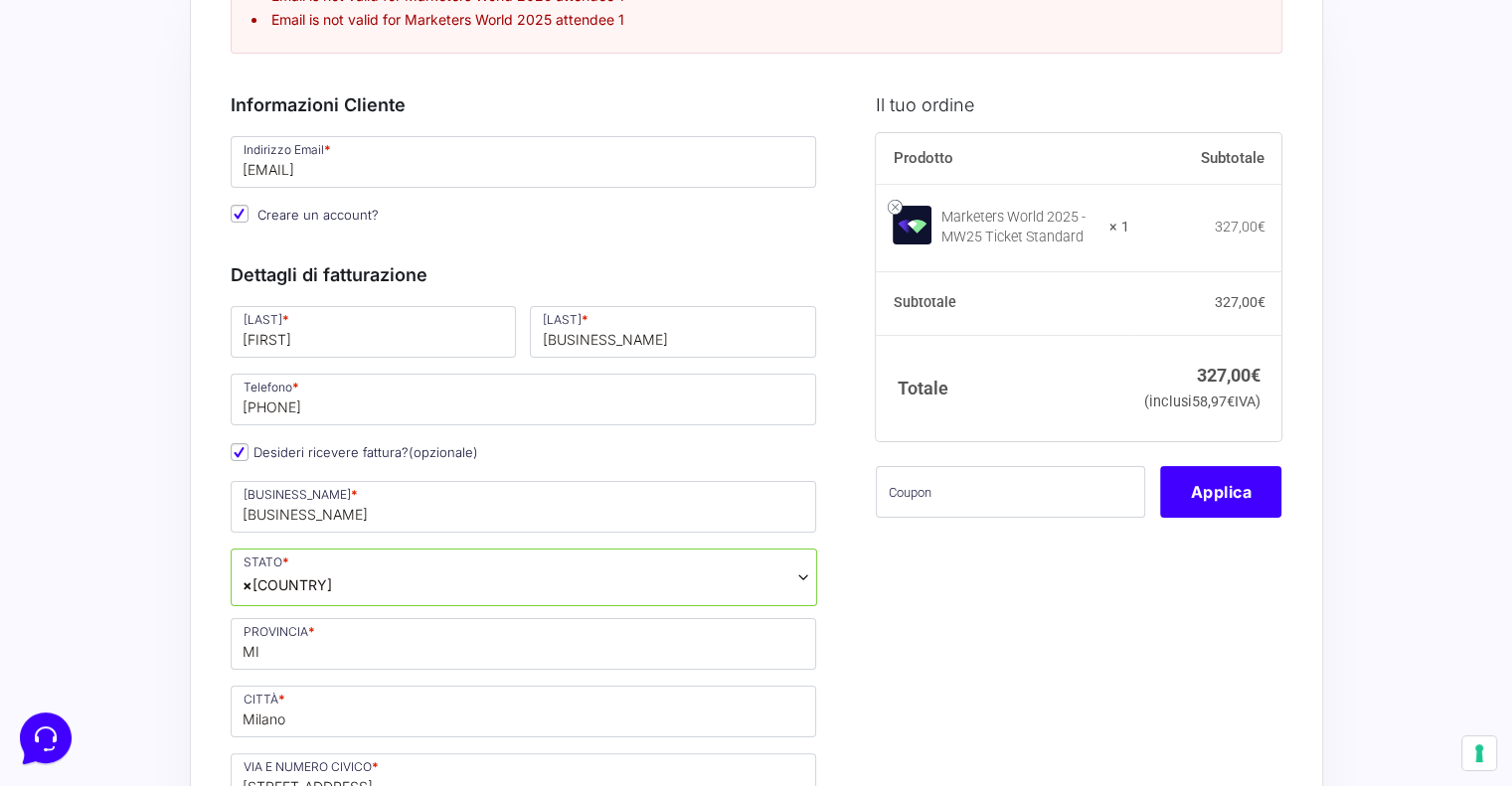 scroll, scrollTop: 36, scrollLeft: 0, axis: vertical 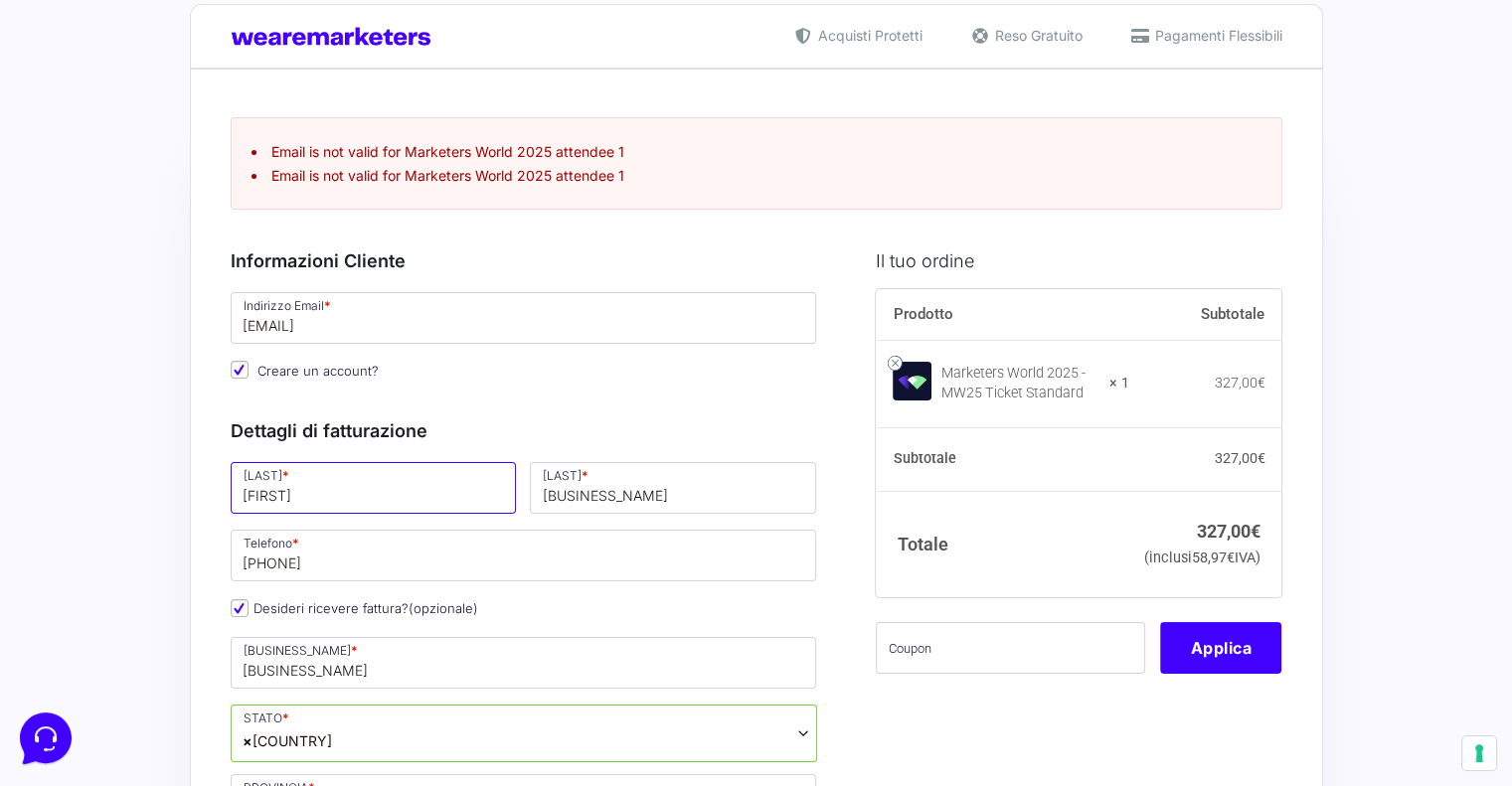 click on "[FIRST]" at bounding box center [374, 488] 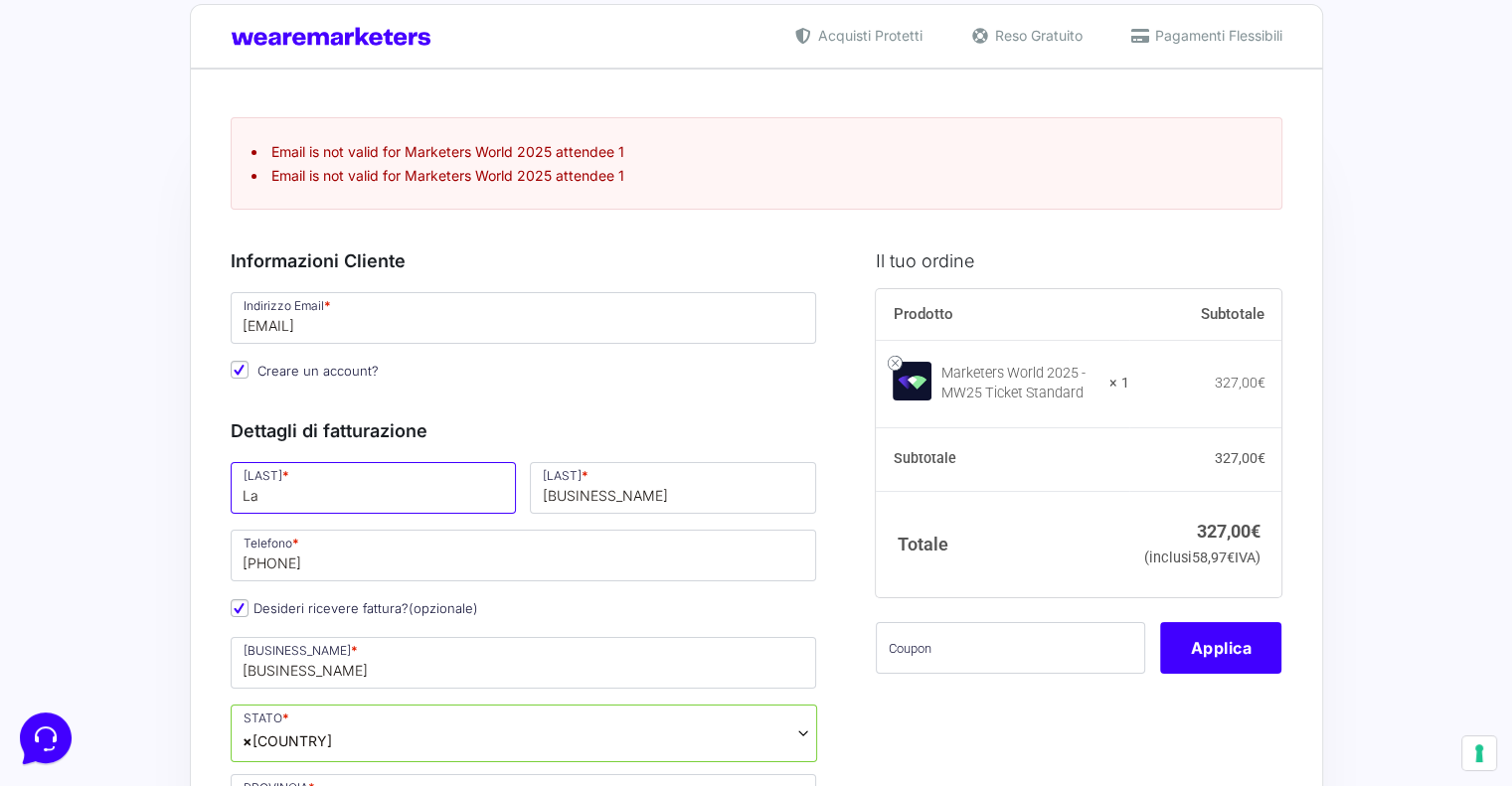 type on "L" 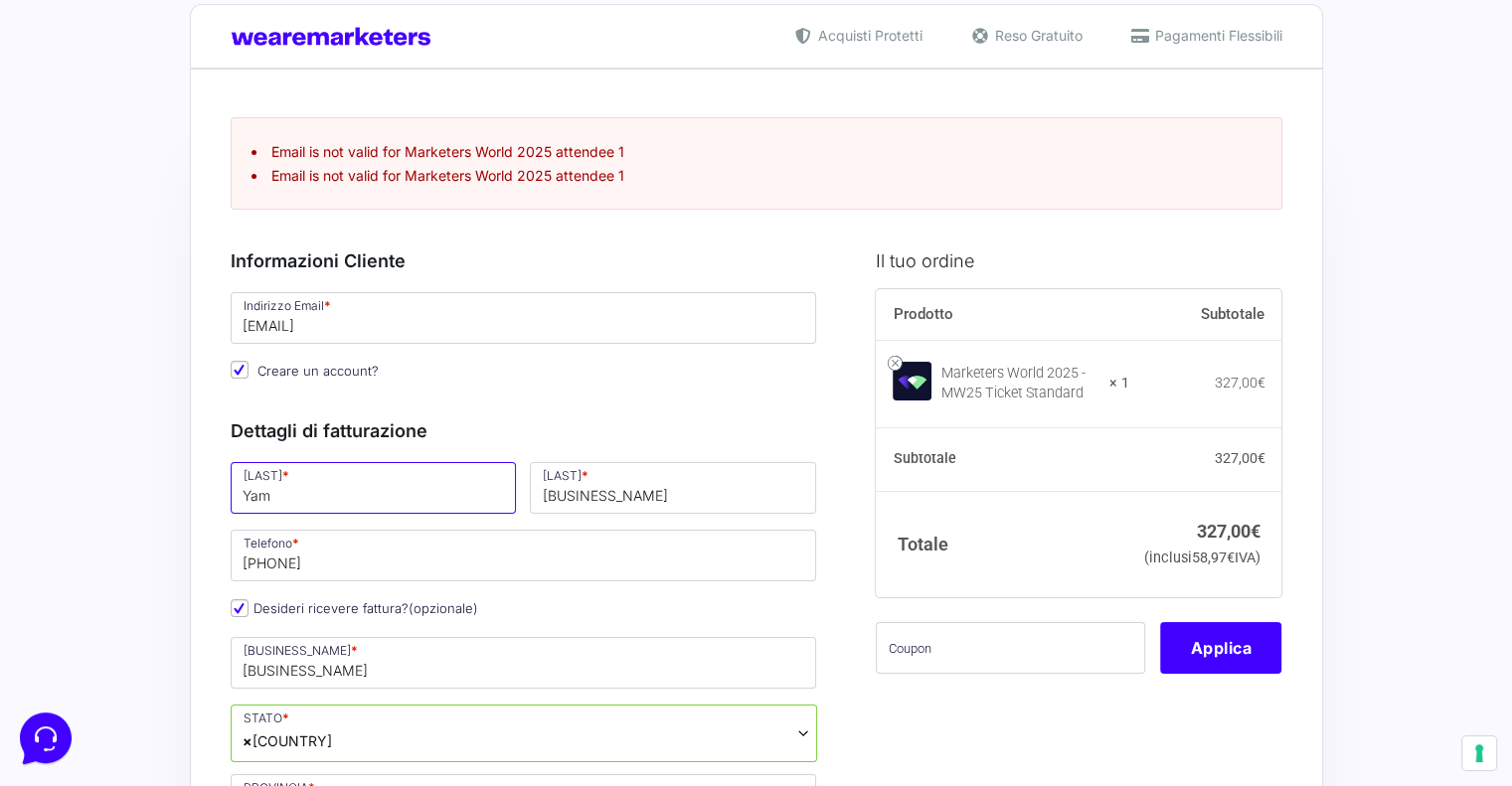 type on "Yam" 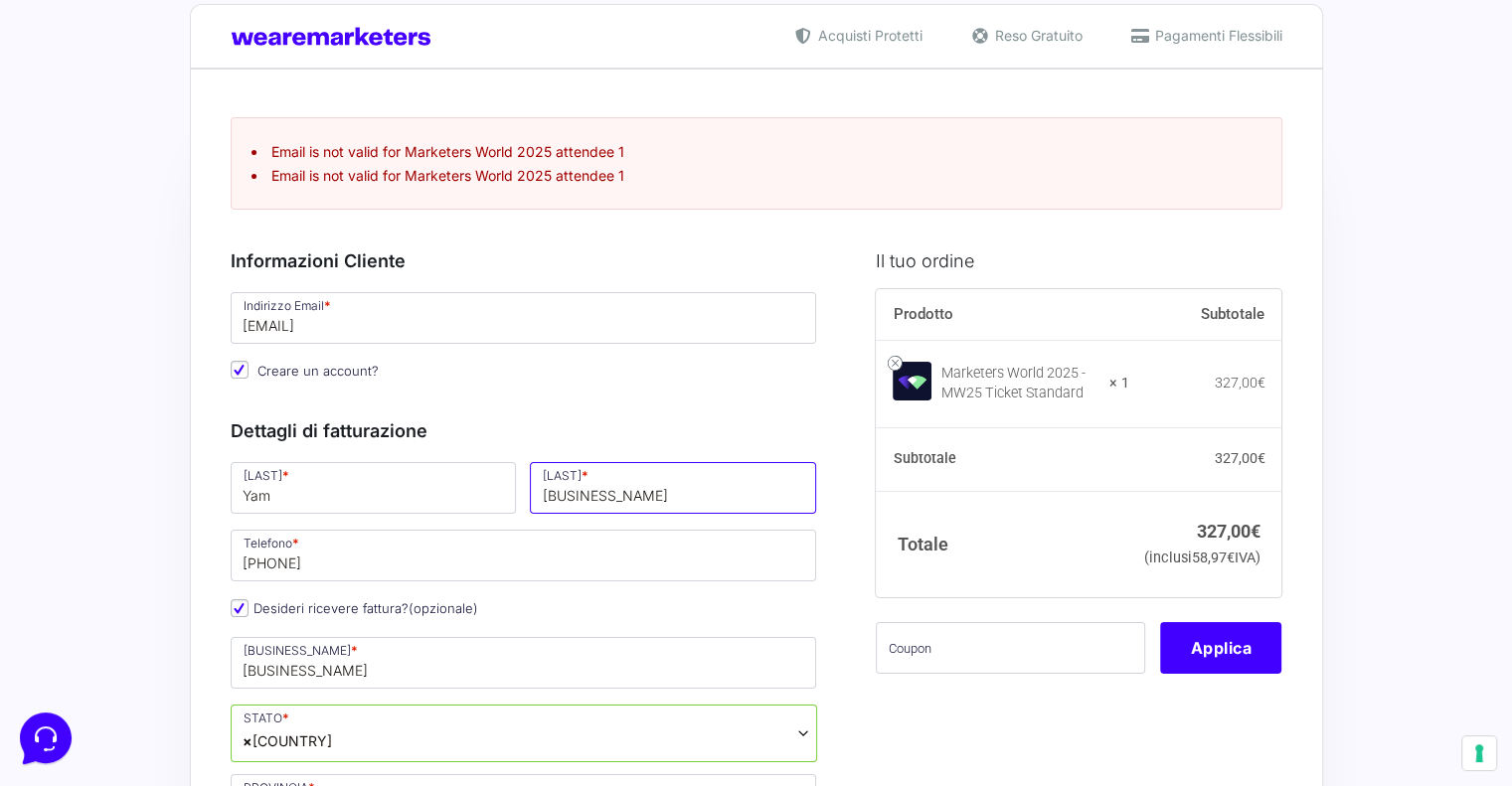click on "[BUSINESS_NAME]" at bounding box center [673, 488] 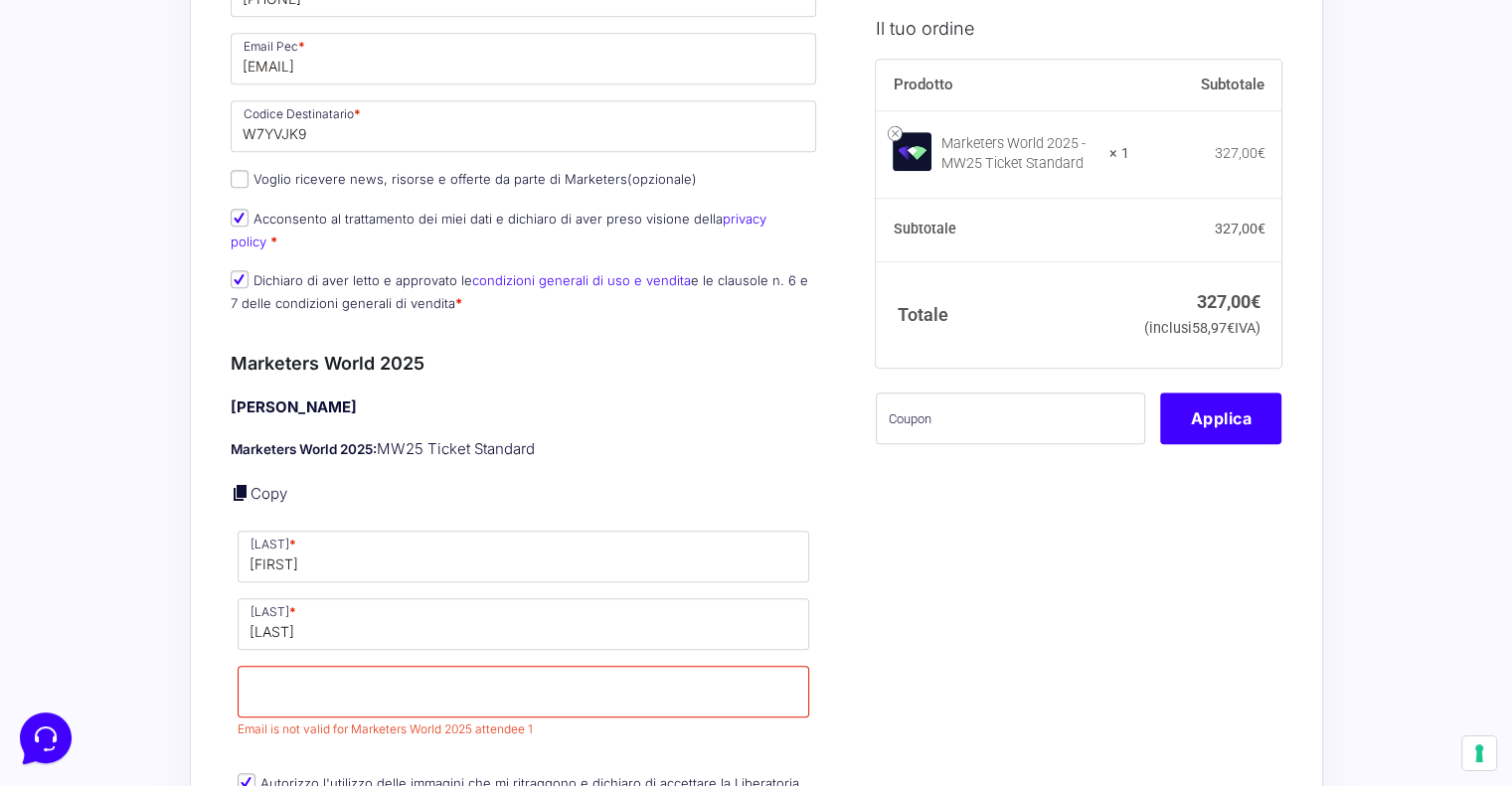 scroll, scrollTop: 1427, scrollLeft: 0, axis: vertical 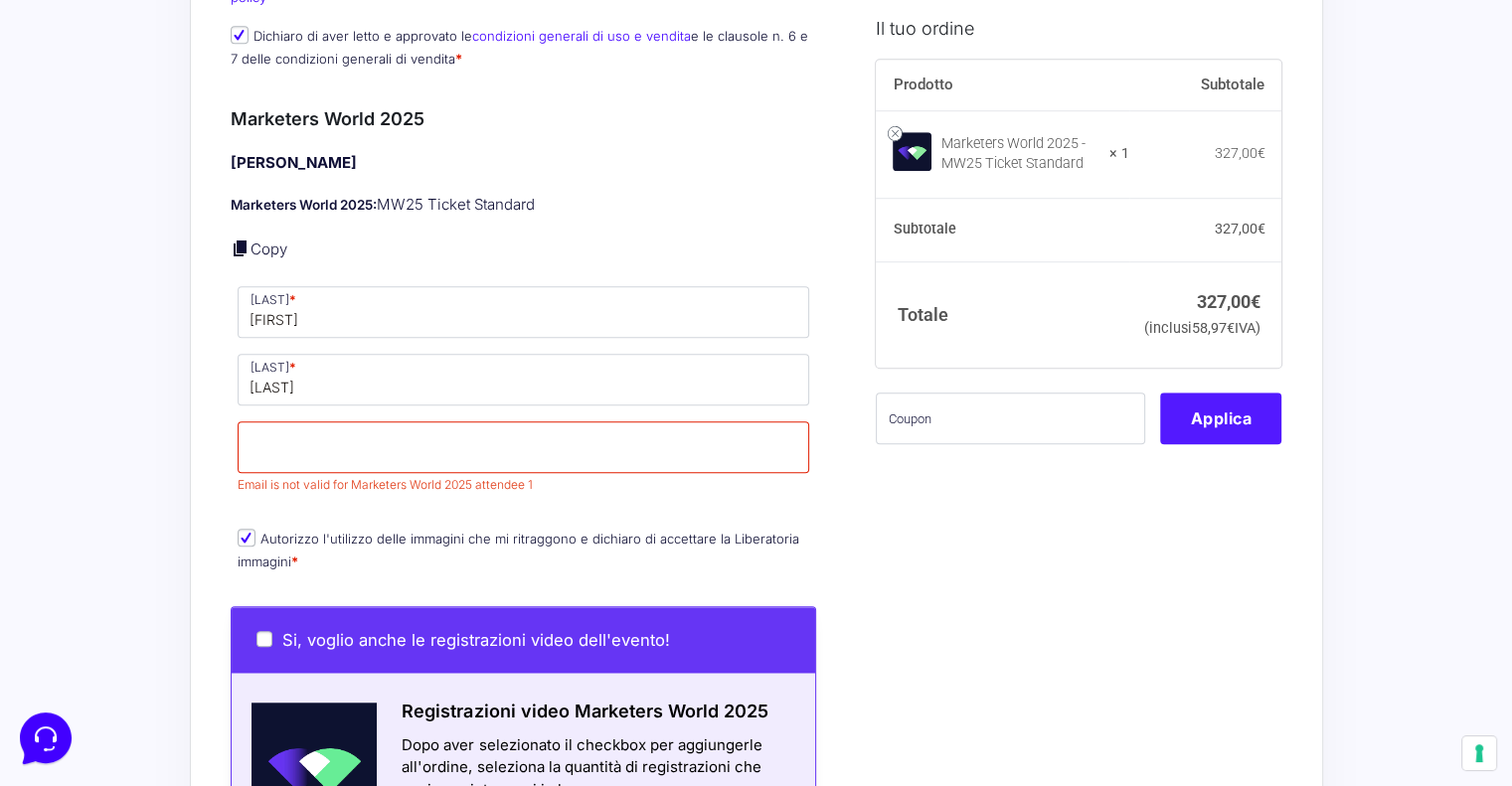 type on "srl" 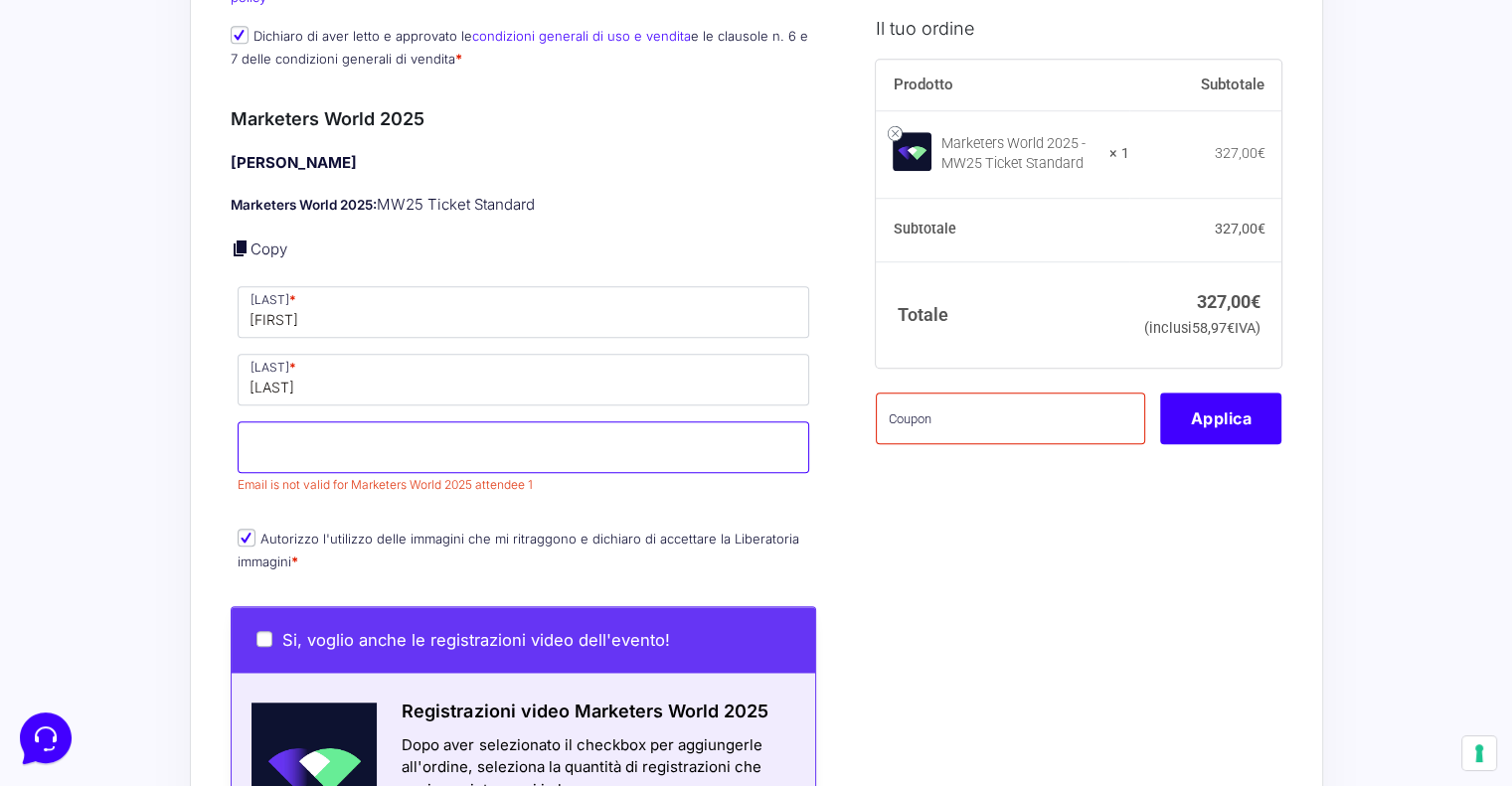click on "Email *" at bounding box center (524, 447) 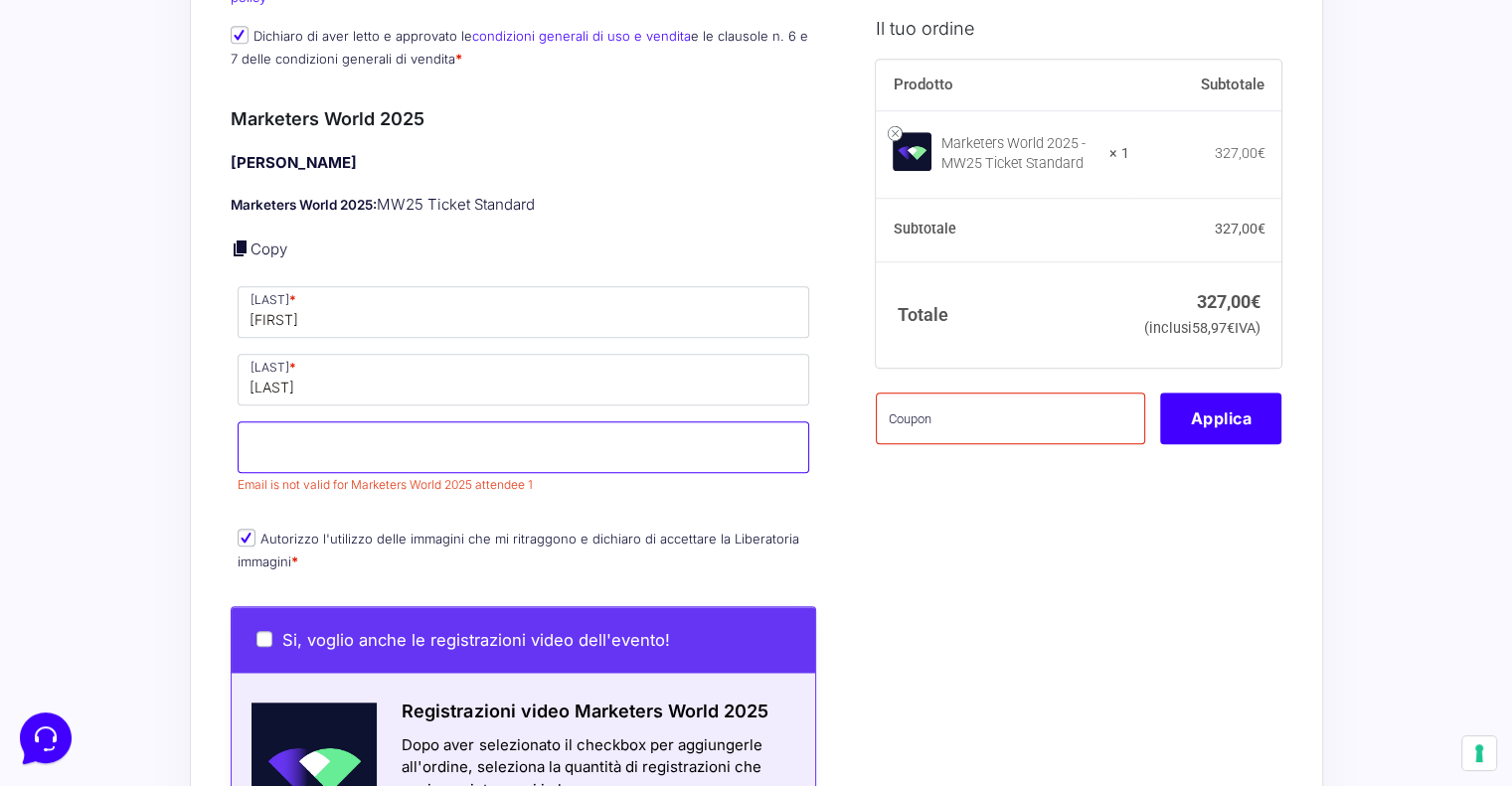 type on "[EMAIL]" 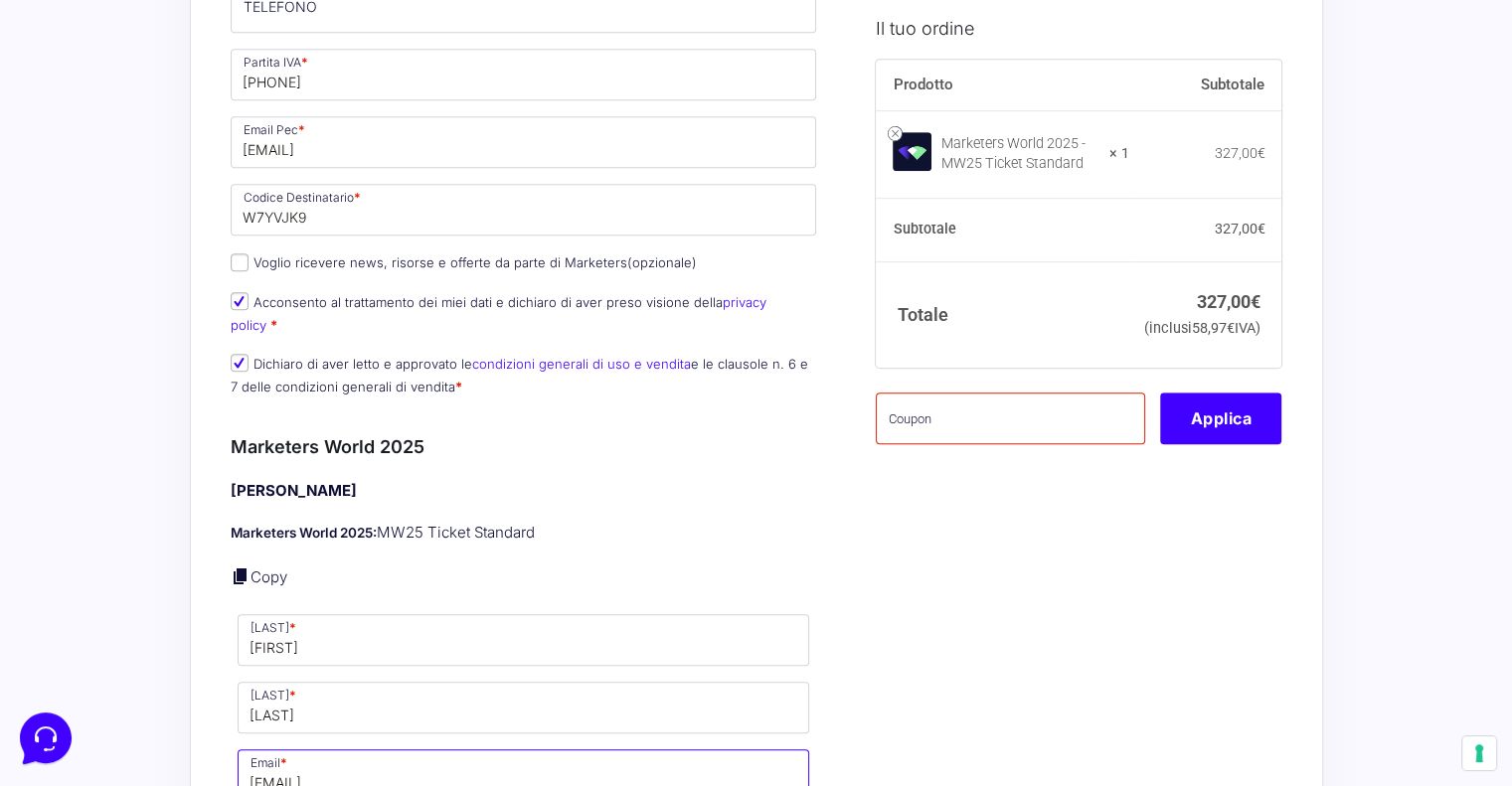 scroll, scrollTop: 1526, scrollLeft: 0, axis: vertical 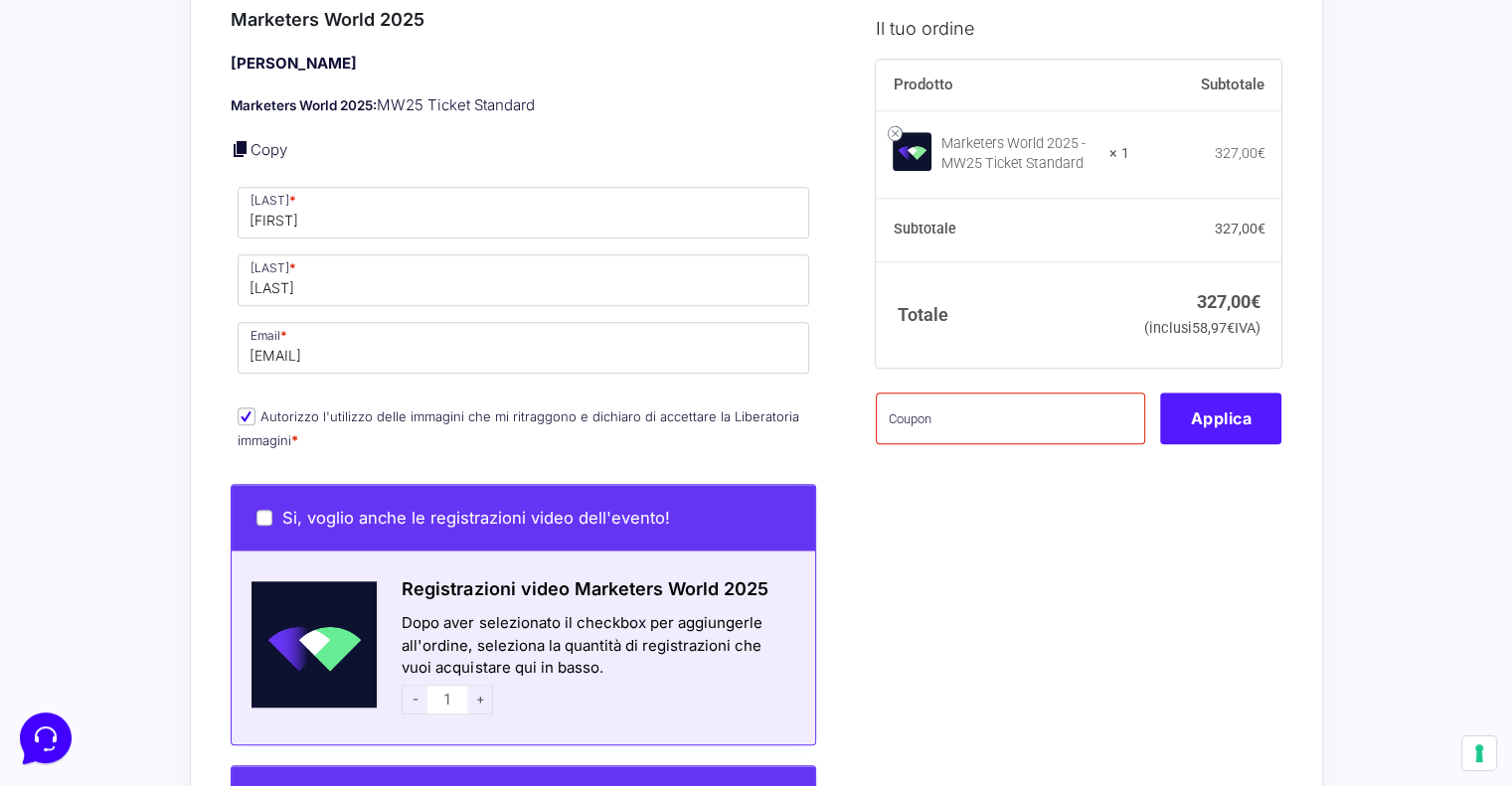 click on "Applica" at bounding box center [1221, 419] 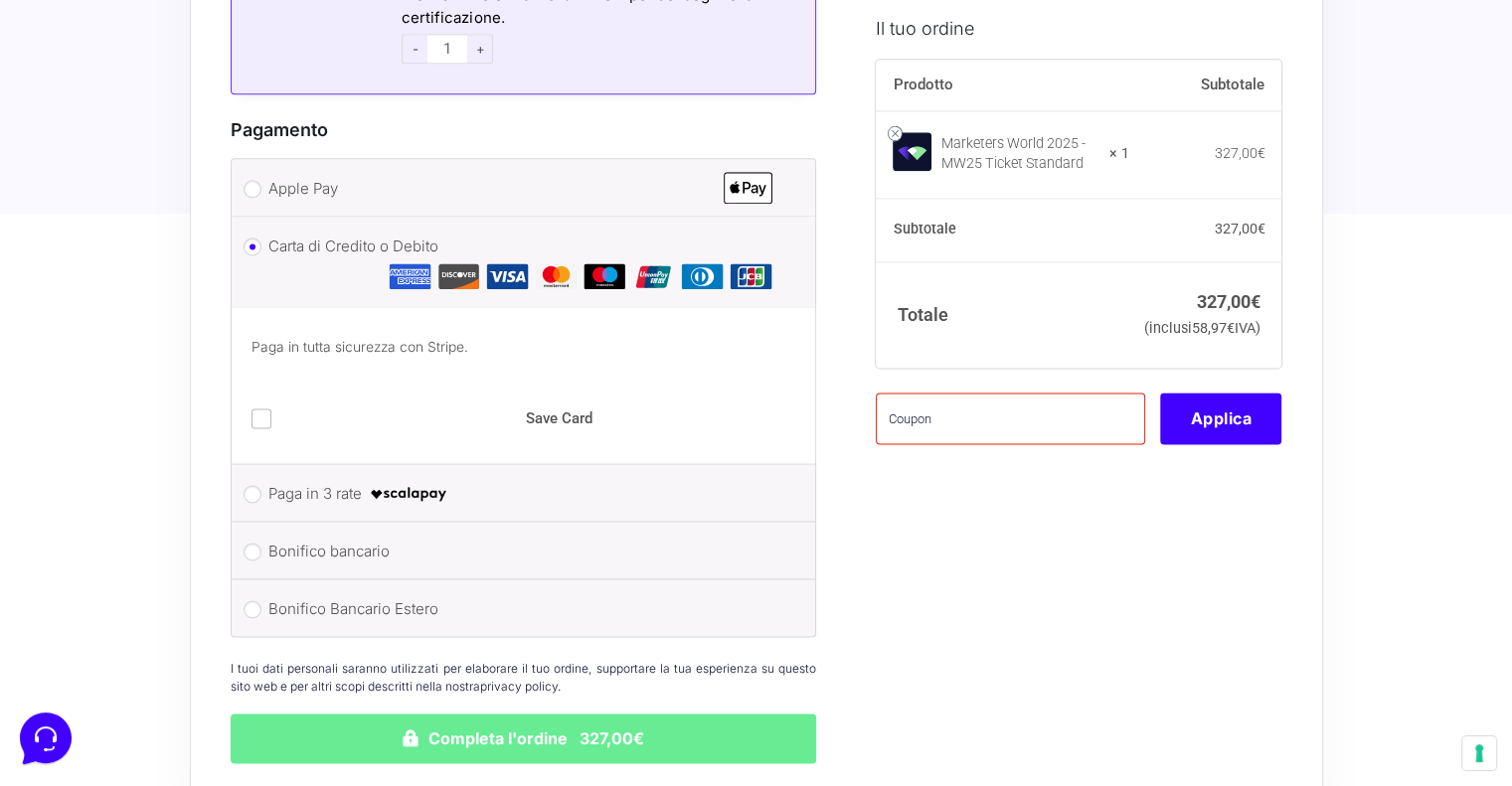scroll, scrollTop: 2818, scrollLeft: 0, axis: vertical 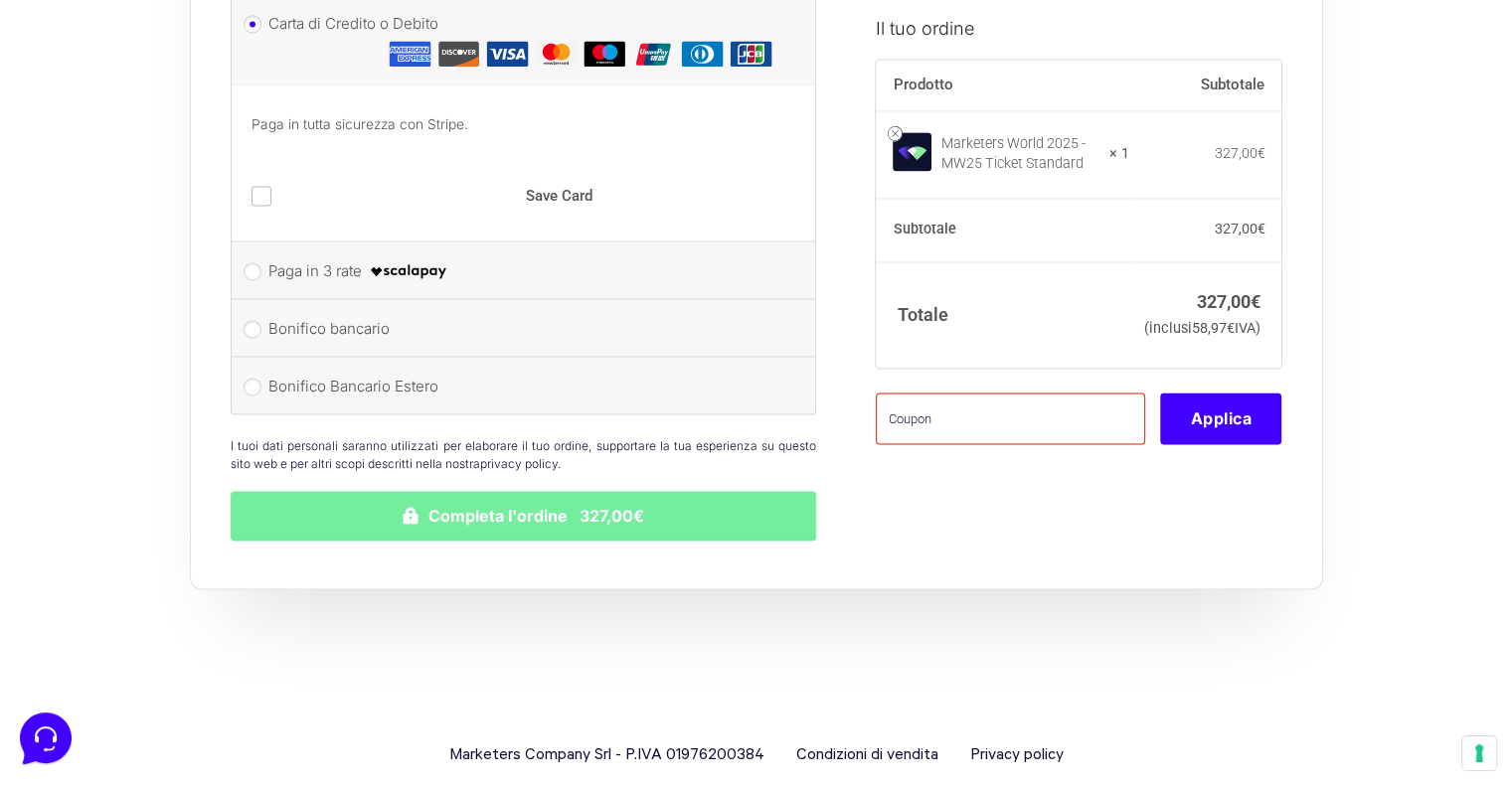 click on "Completa l'ordine   327,00€" at bounding box center [524, 516] 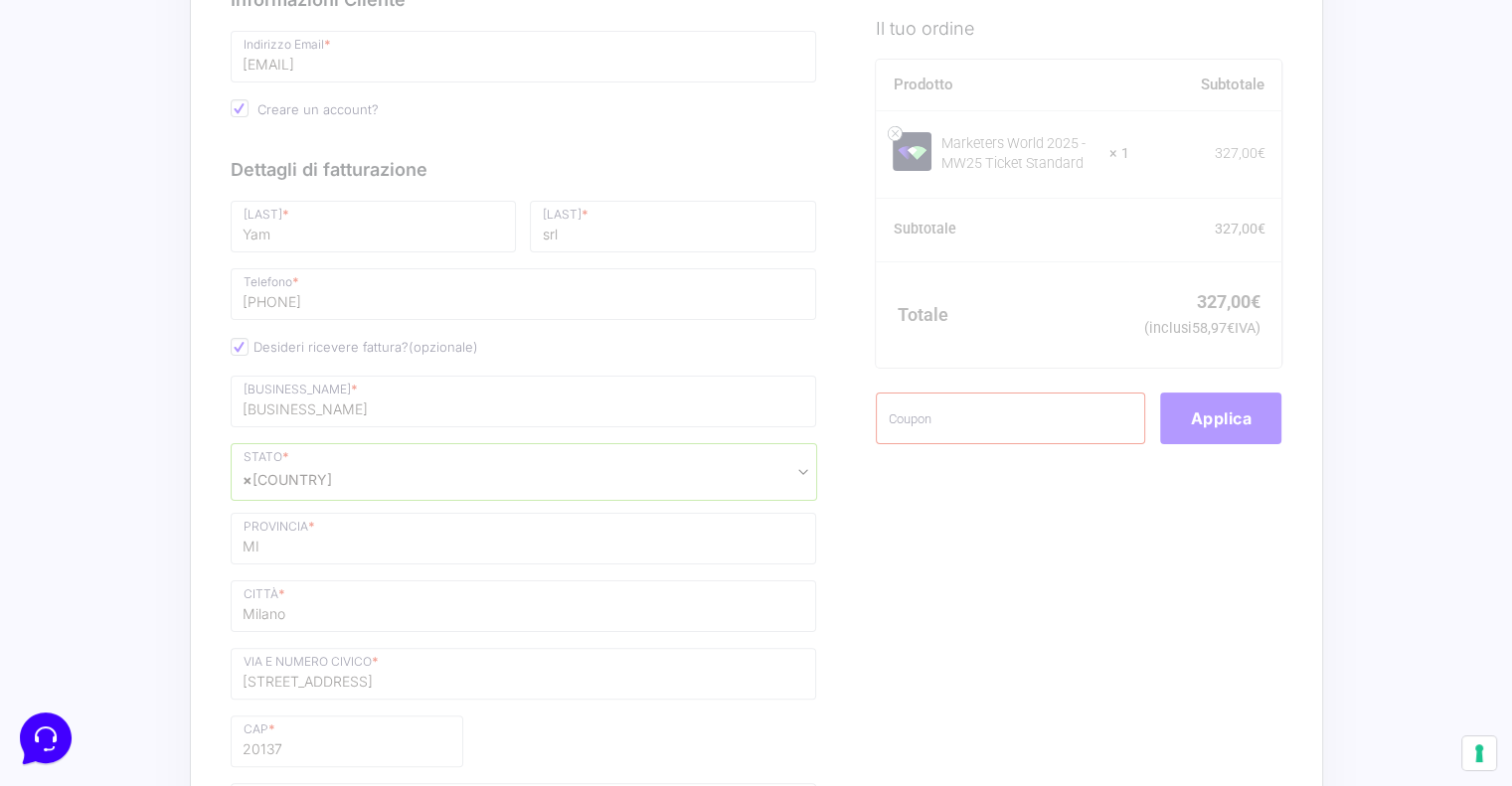 scroll, scrollTop: 0, scrollLeft: 0, axis: both 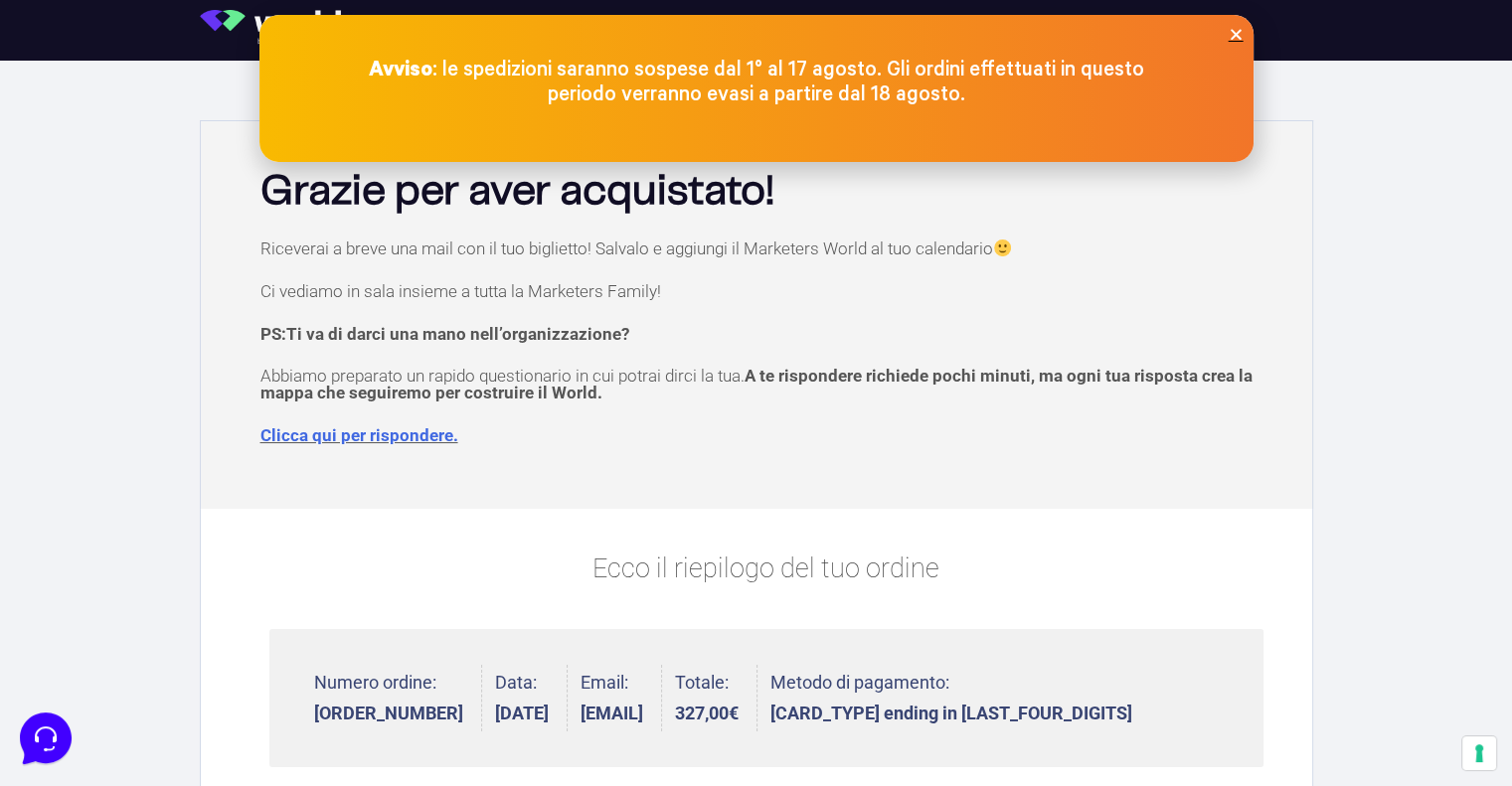 click at bounding box center [1236, 34] 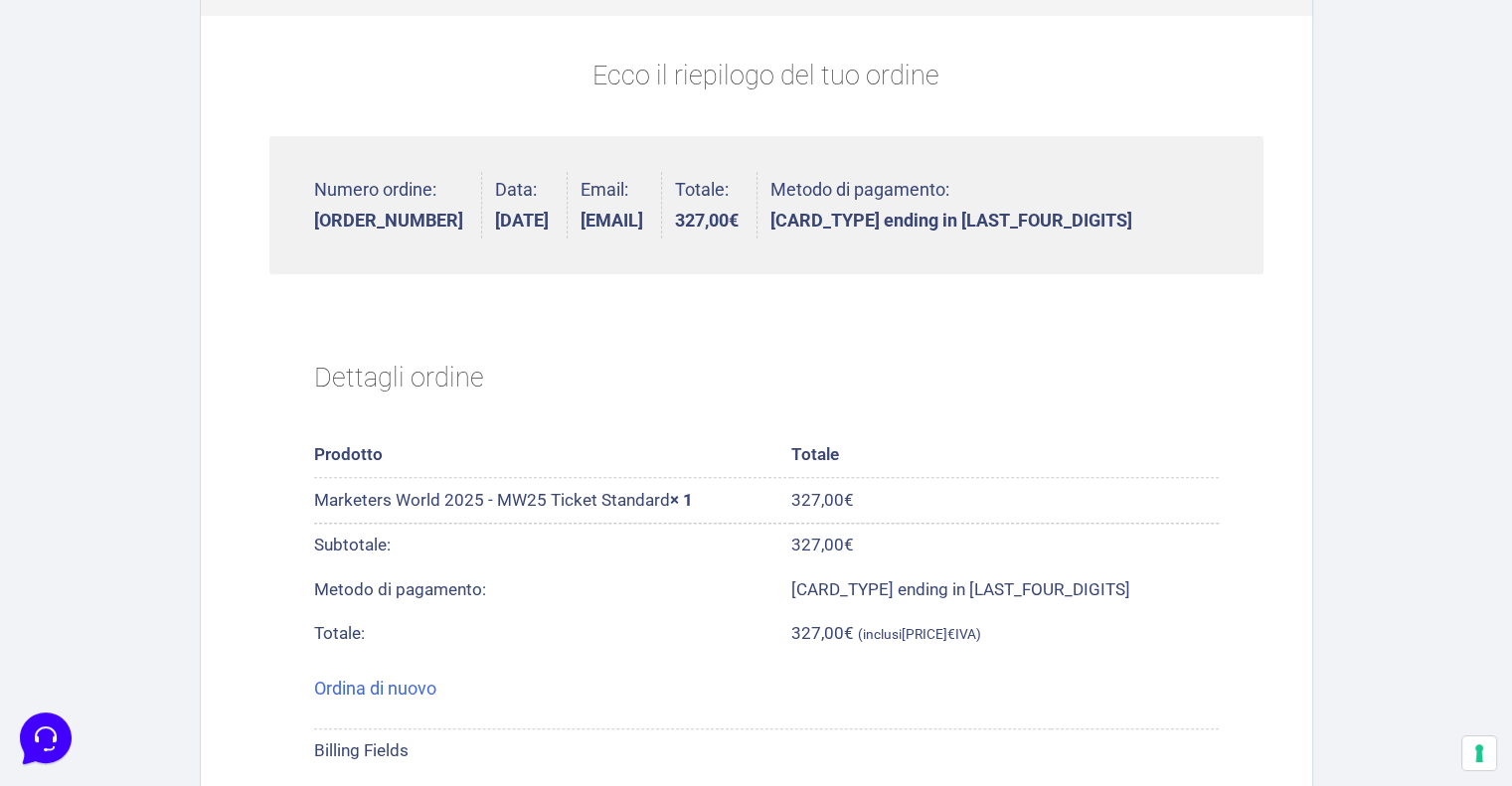 scroll, scrollTop: 491, scrollLeft: 0, axis: vertical 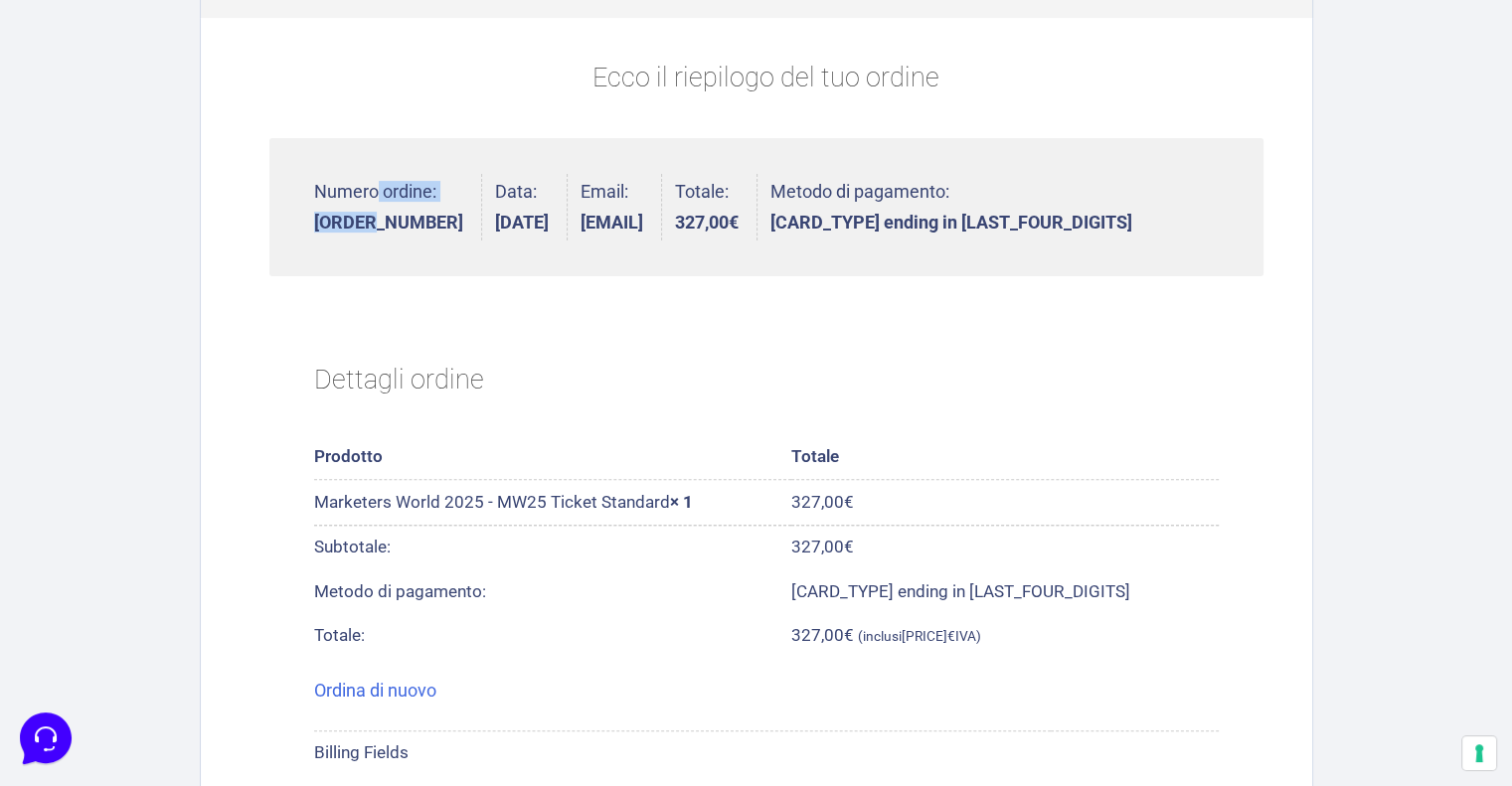 drag, startPoint x: 385, startPoint y: 226, endPoint x: 299, endPoint y: 218, distance: 86.37129 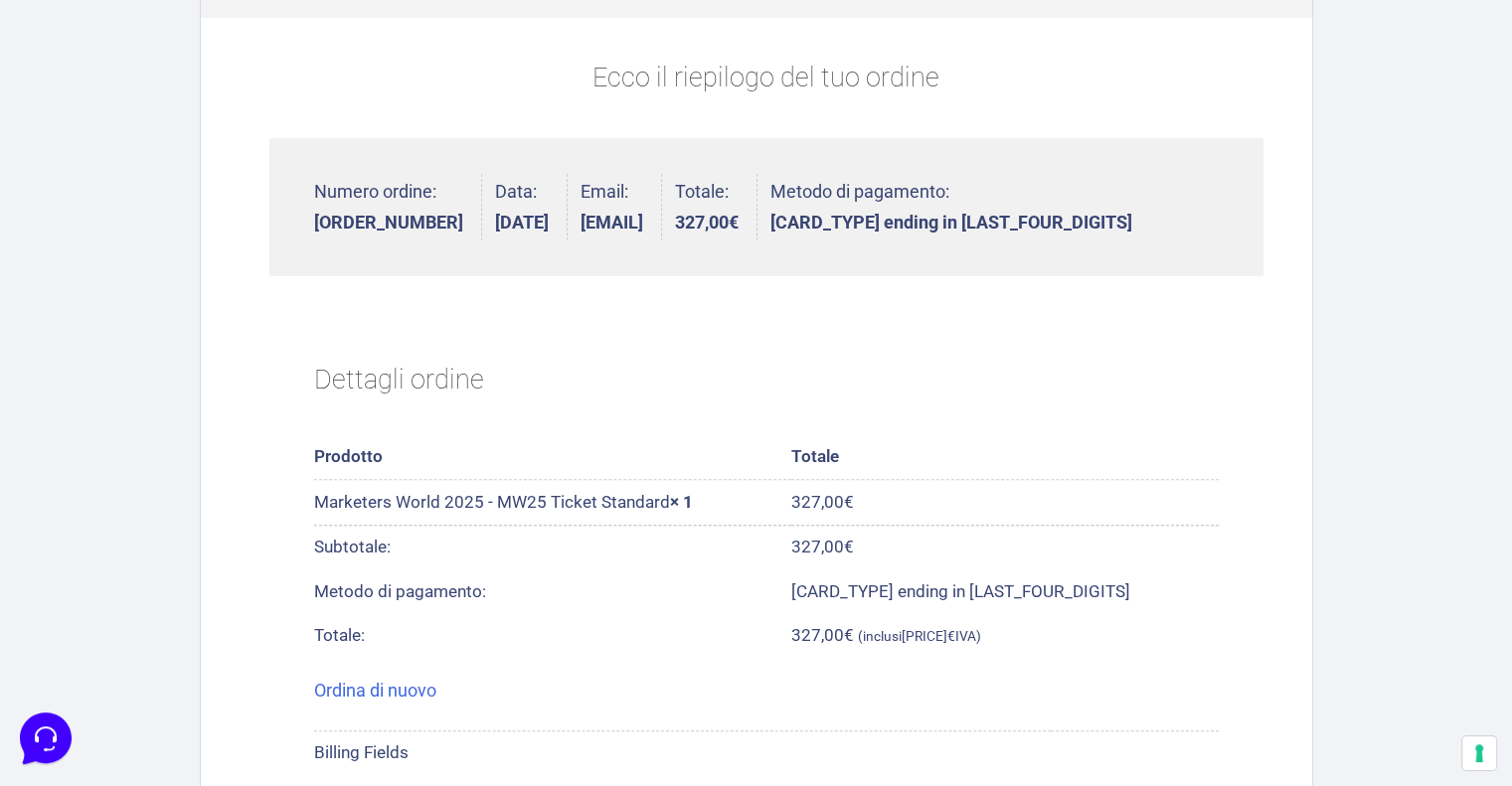 drag, startPoint x: 340, startPoint y: 216, endPoint x: 1043, endPoint y: 324, distance: 711.2475 